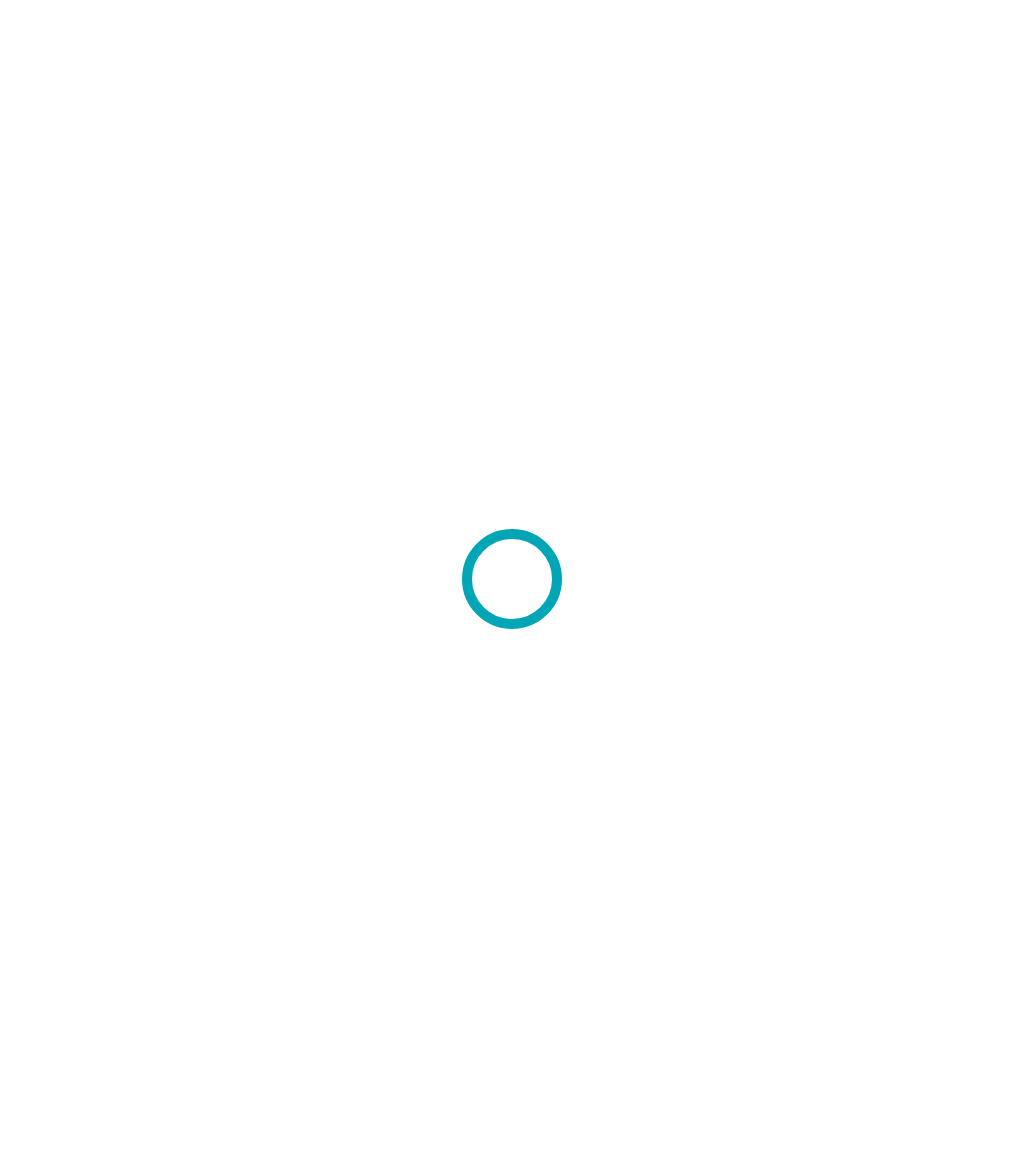 scroll, scrollTop: 0, scrollLeft: 0, axis: both 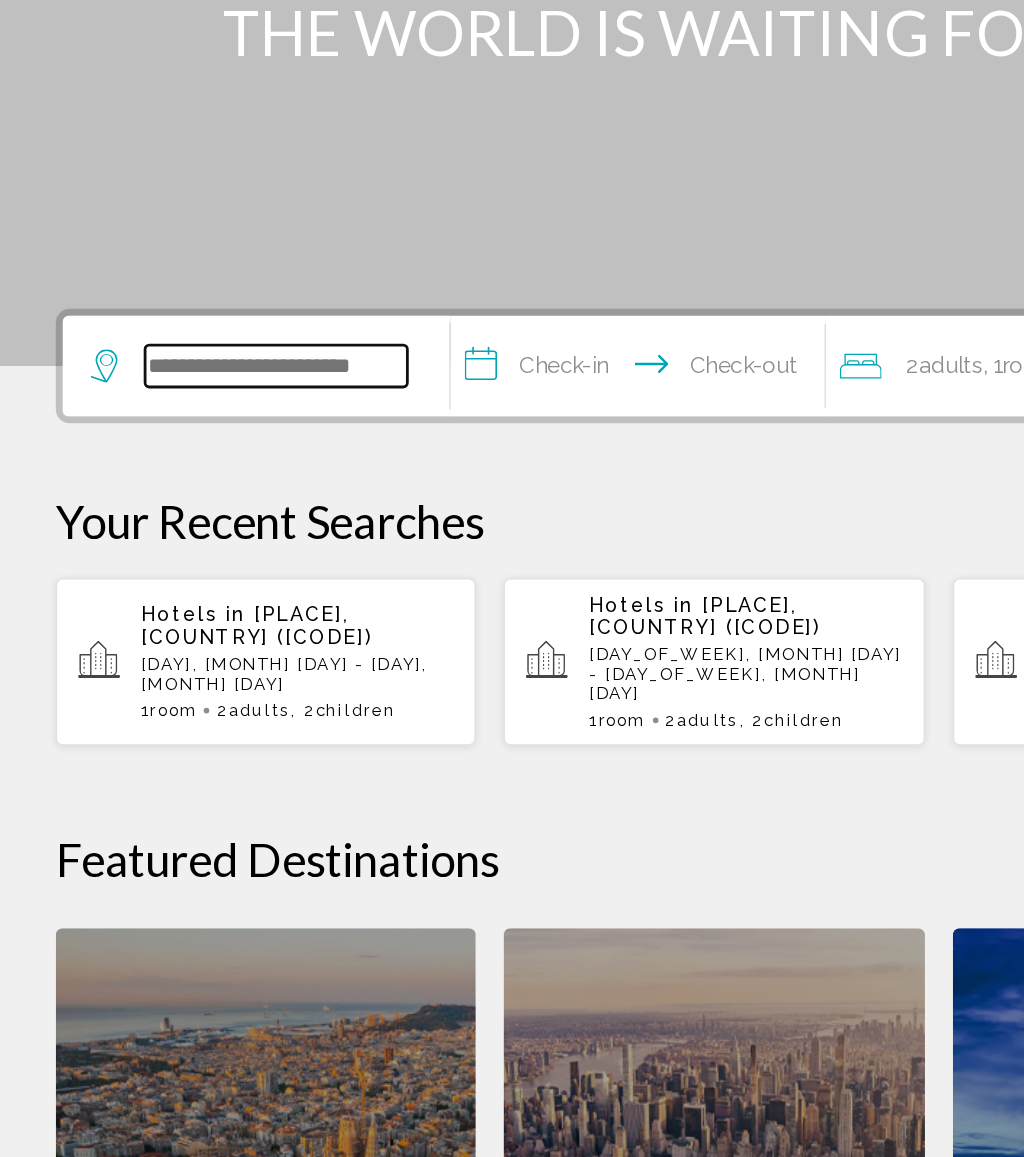 click at bounding box center (198, 587) 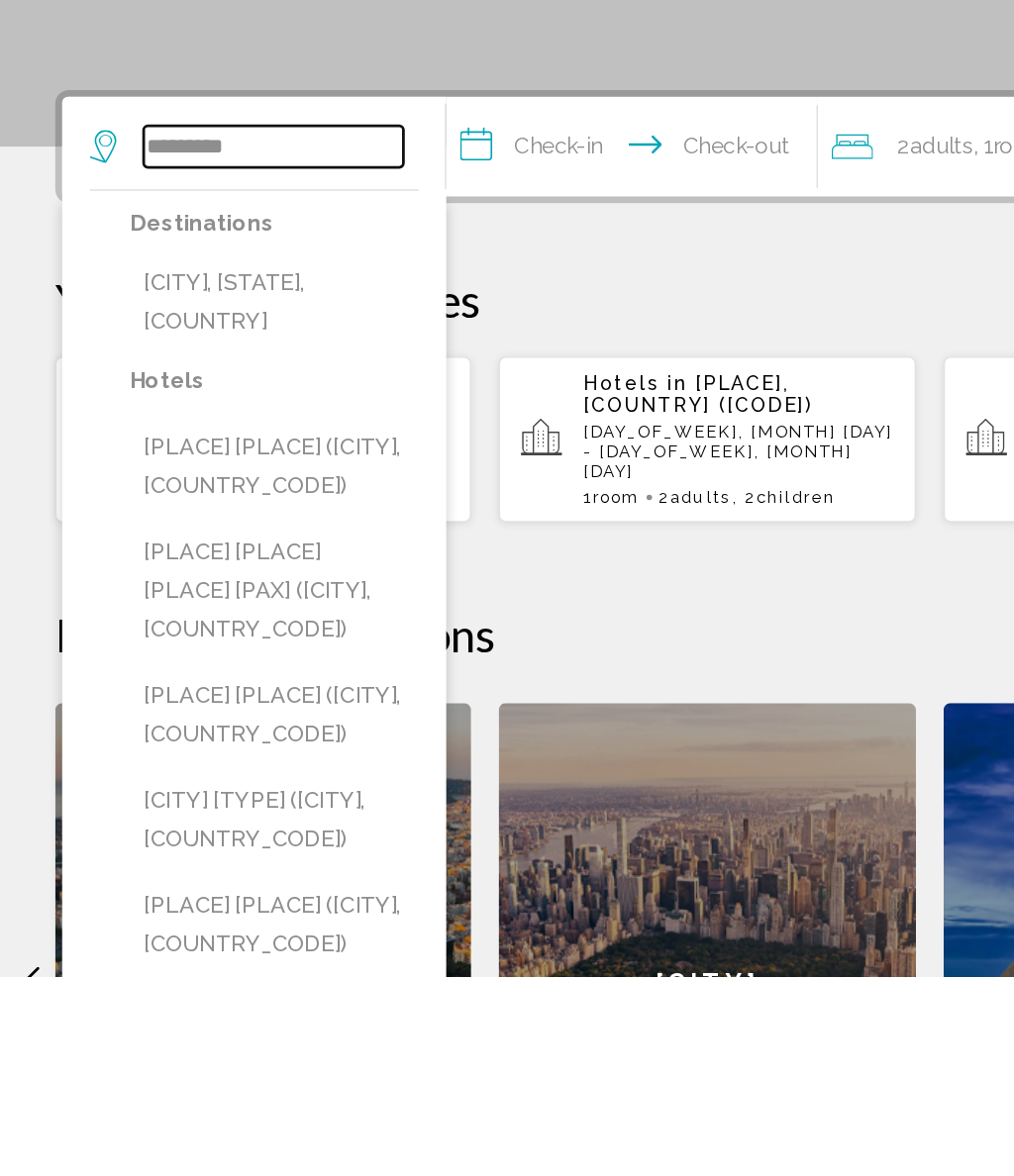 type on "*********" 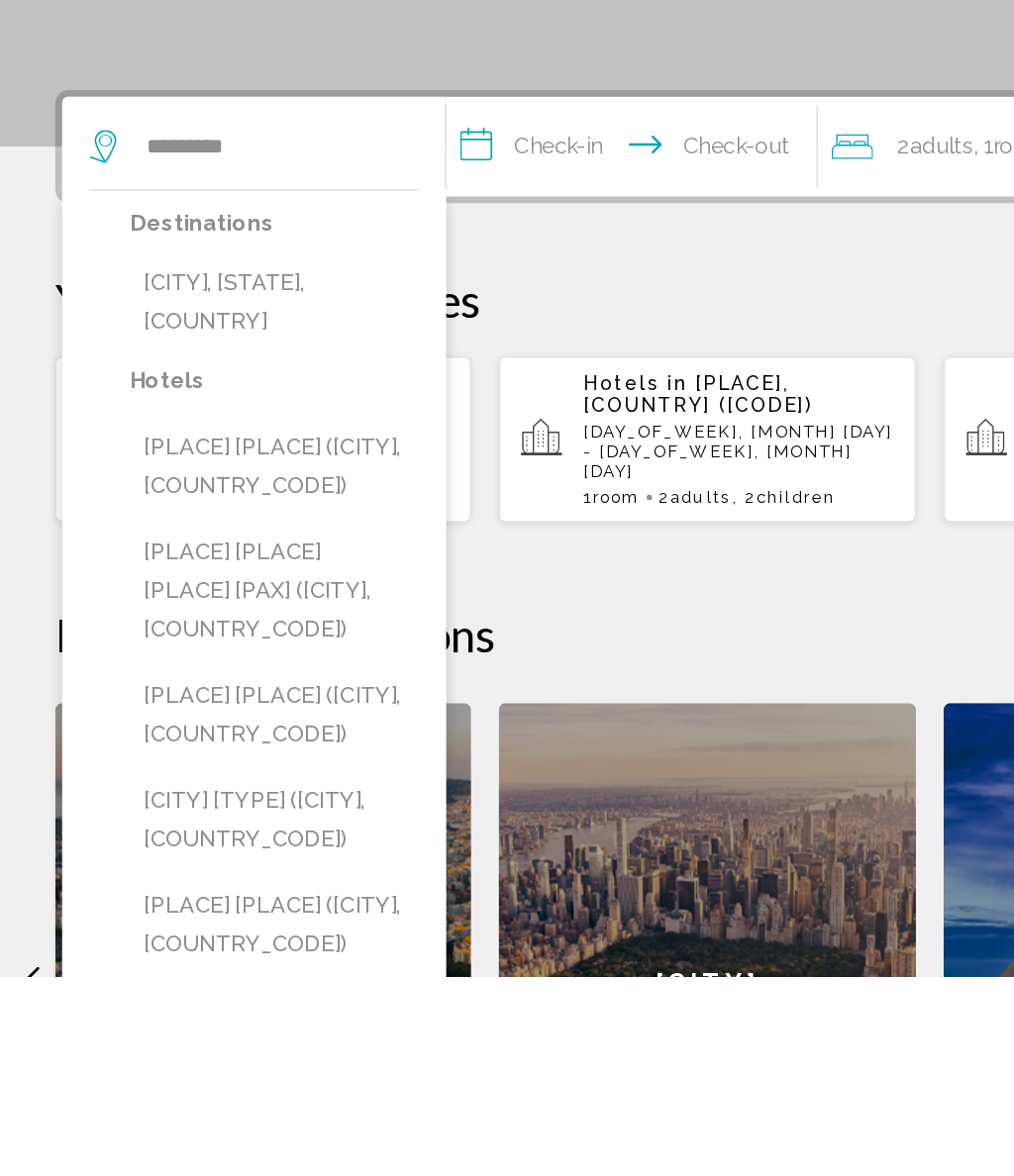 click on "[CITY], [STATE], [COUNTRY]" at bounding box center (196, 693) 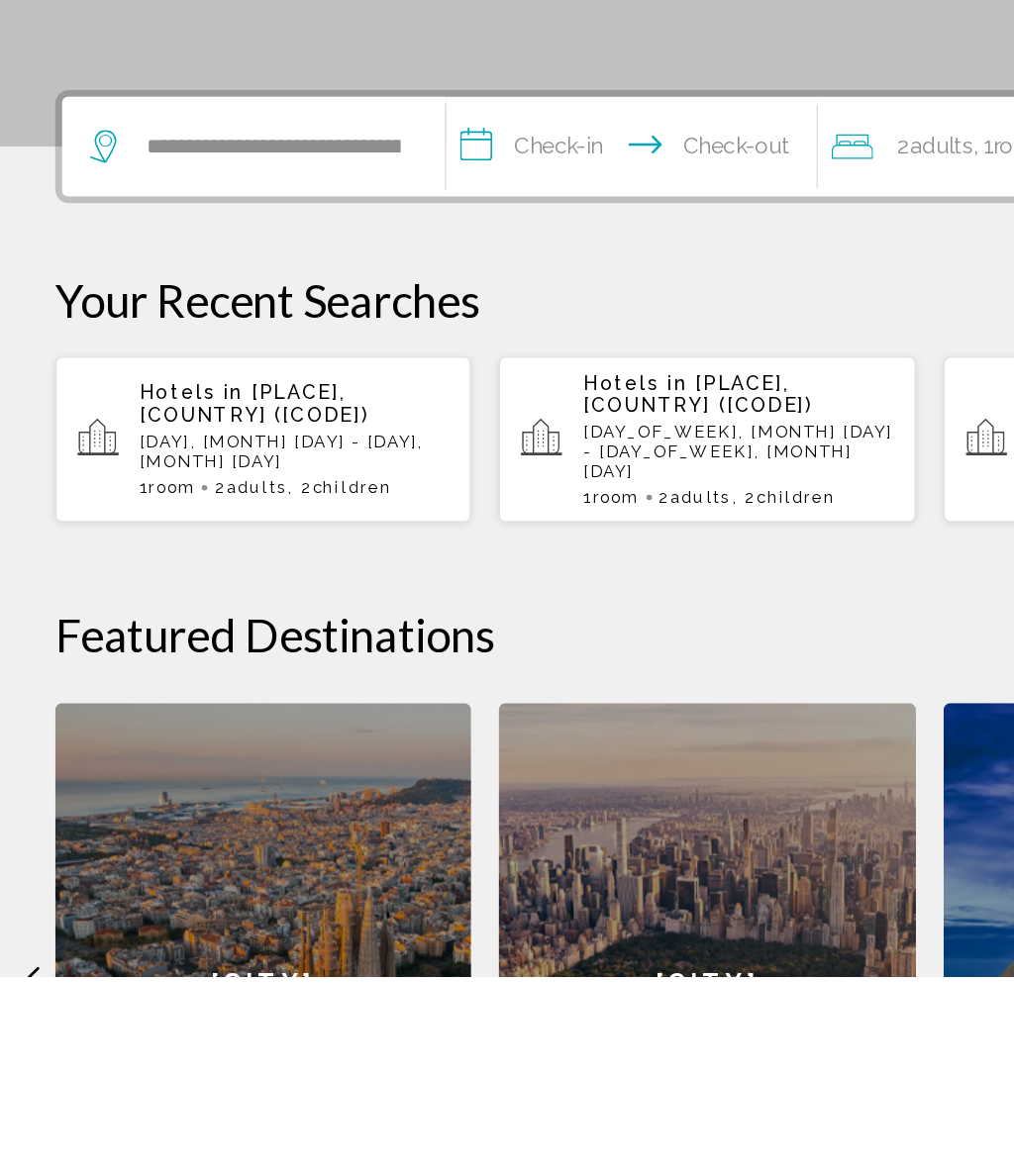 click on "**********" at bounding box center (456, 584) 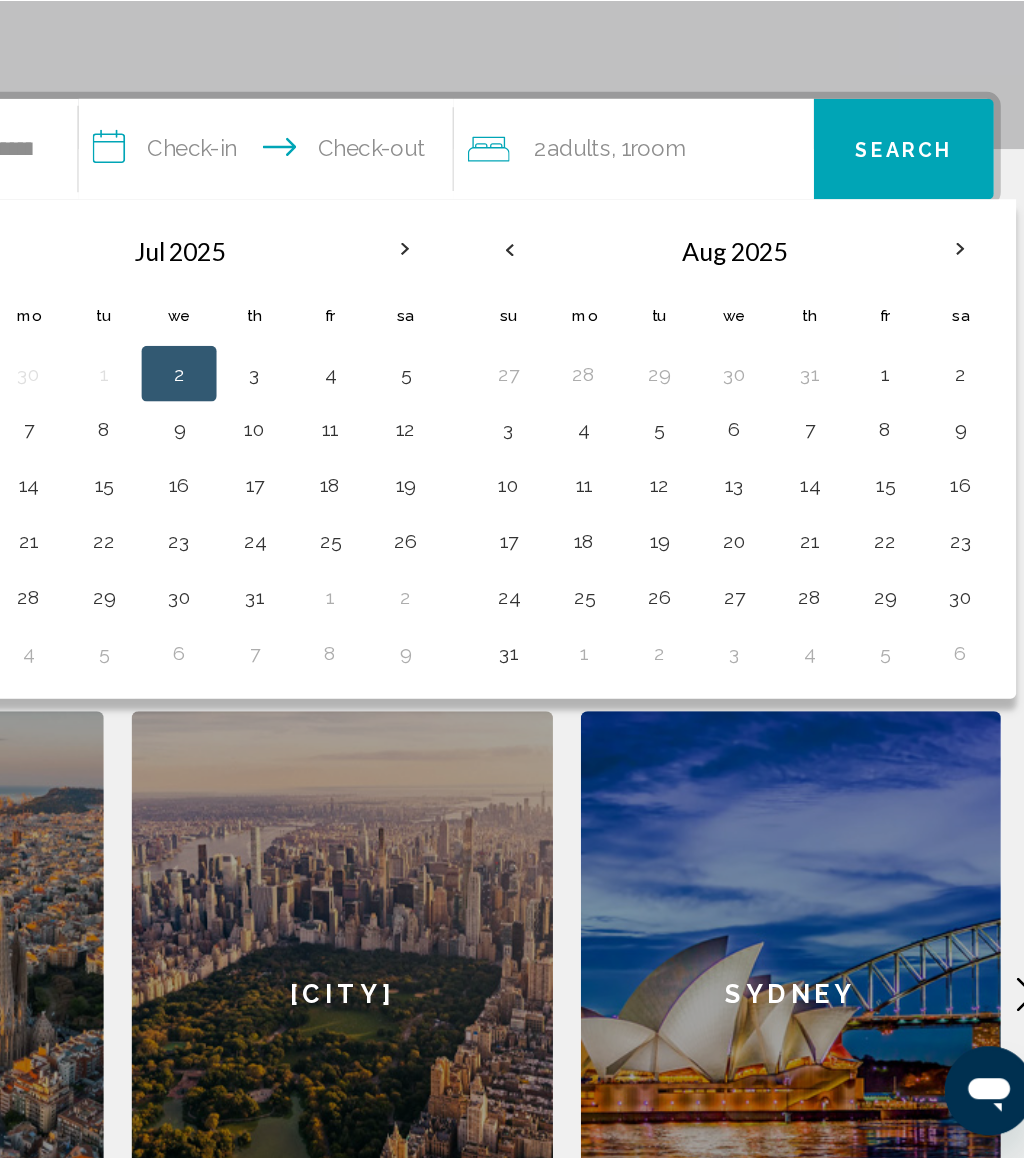 scroll, scrollTop: 274, scrollLeft: 0, axis: vertical 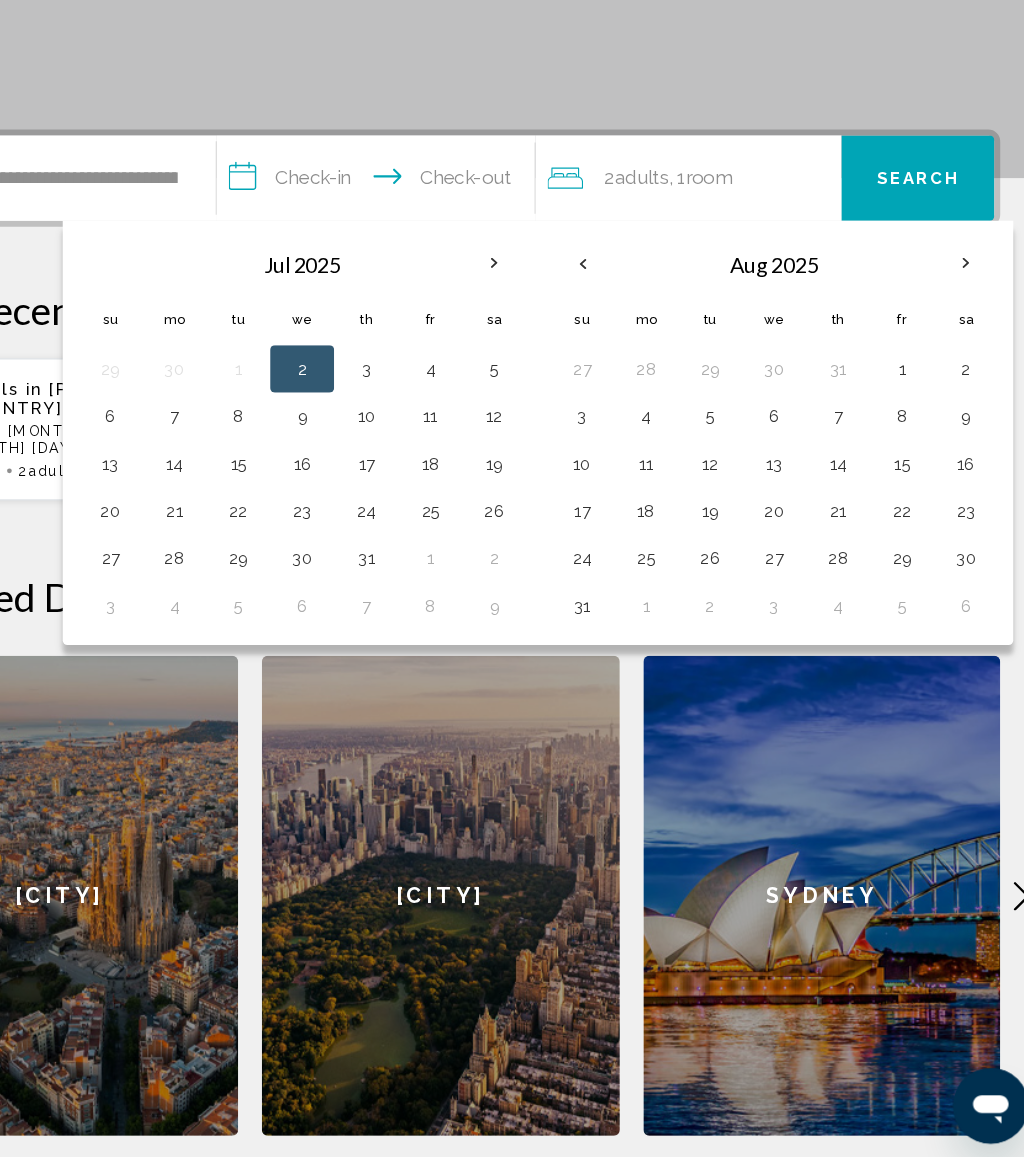 click on "5" at bounding box center [739, 527] 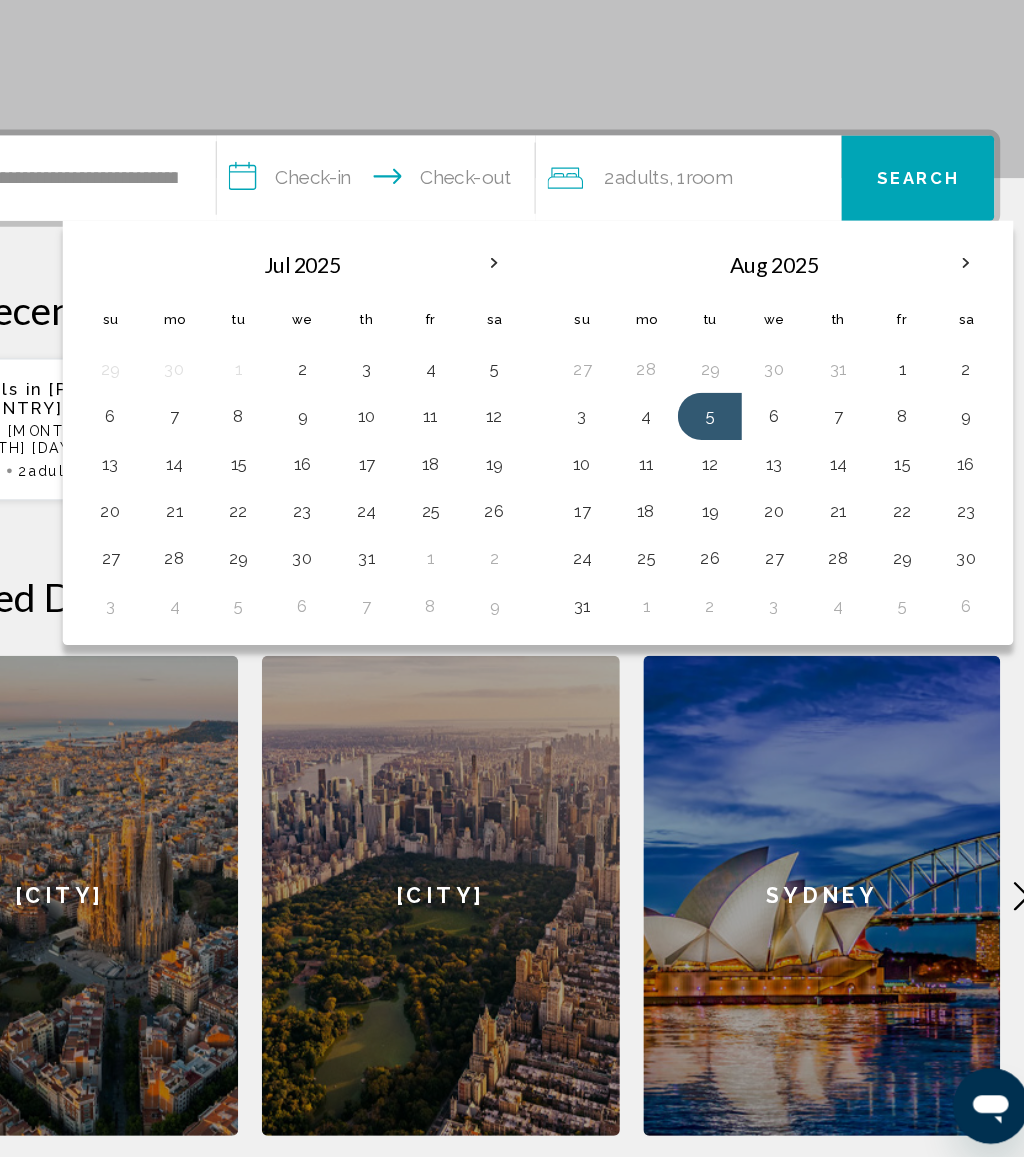 click on "12" at bounding box center (739, 567) 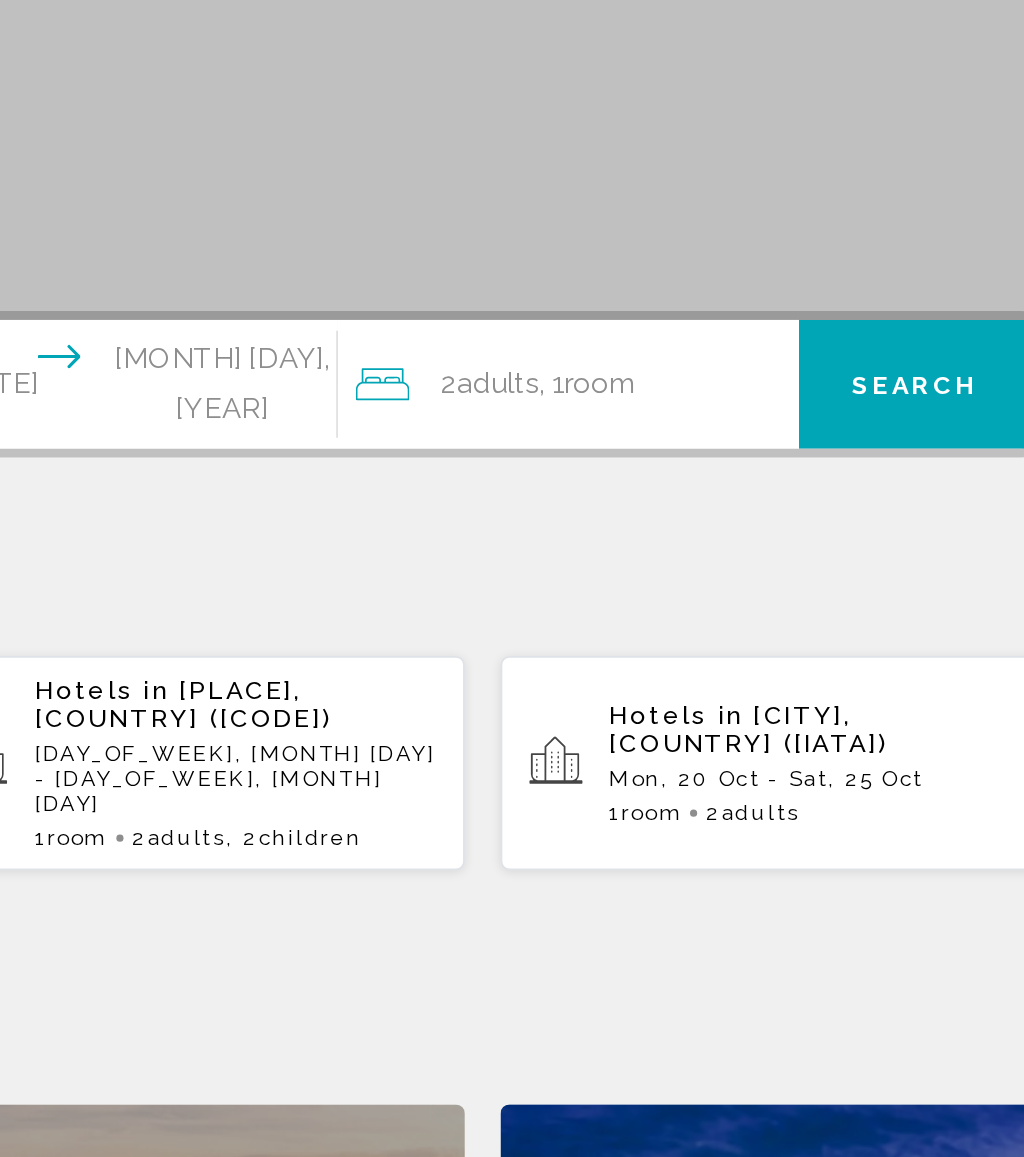 click on "Search" at bounding box center [914, 326] 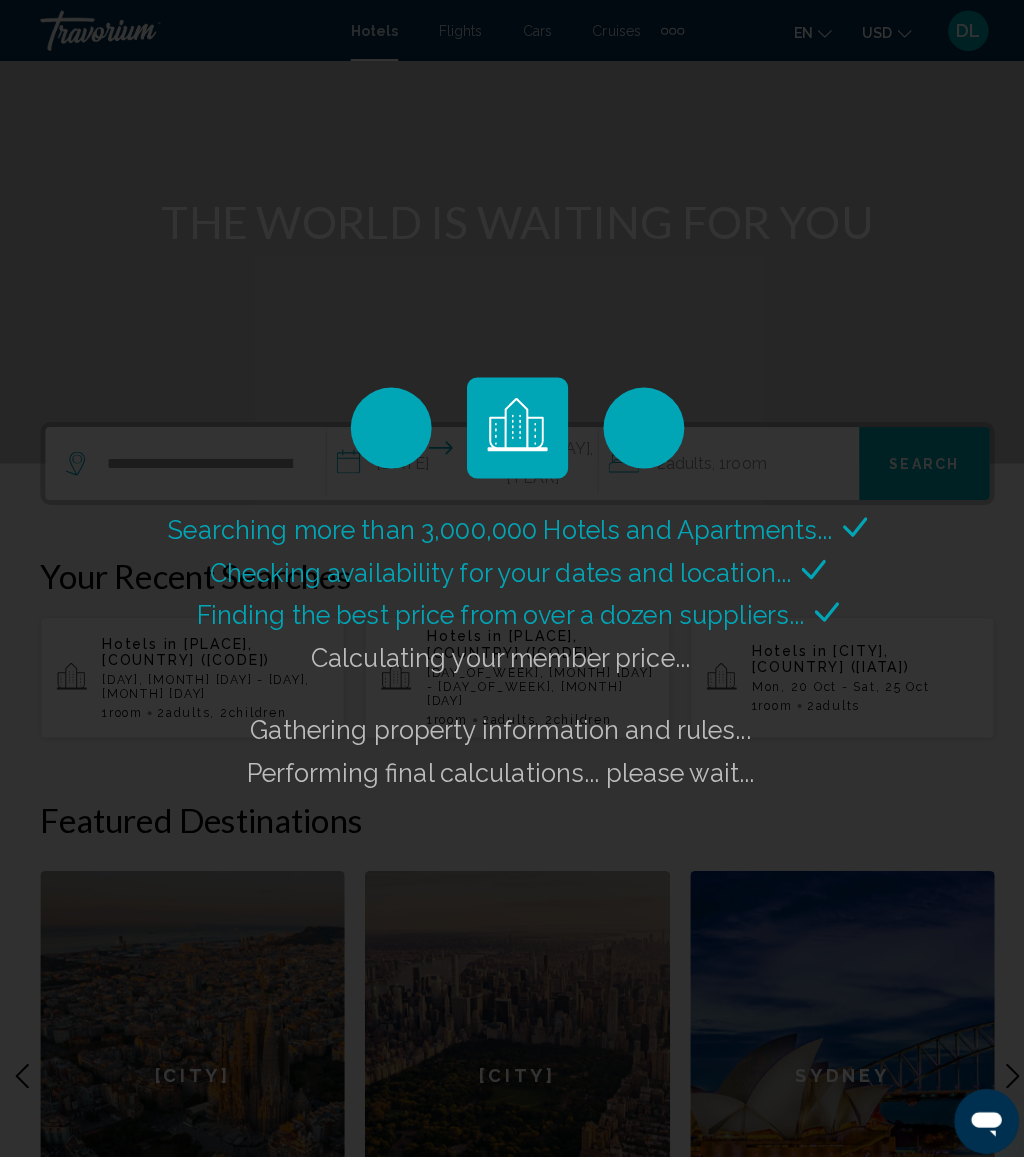 scroll, scrollTop: 142, scrollLeft: 0, axis: vertical 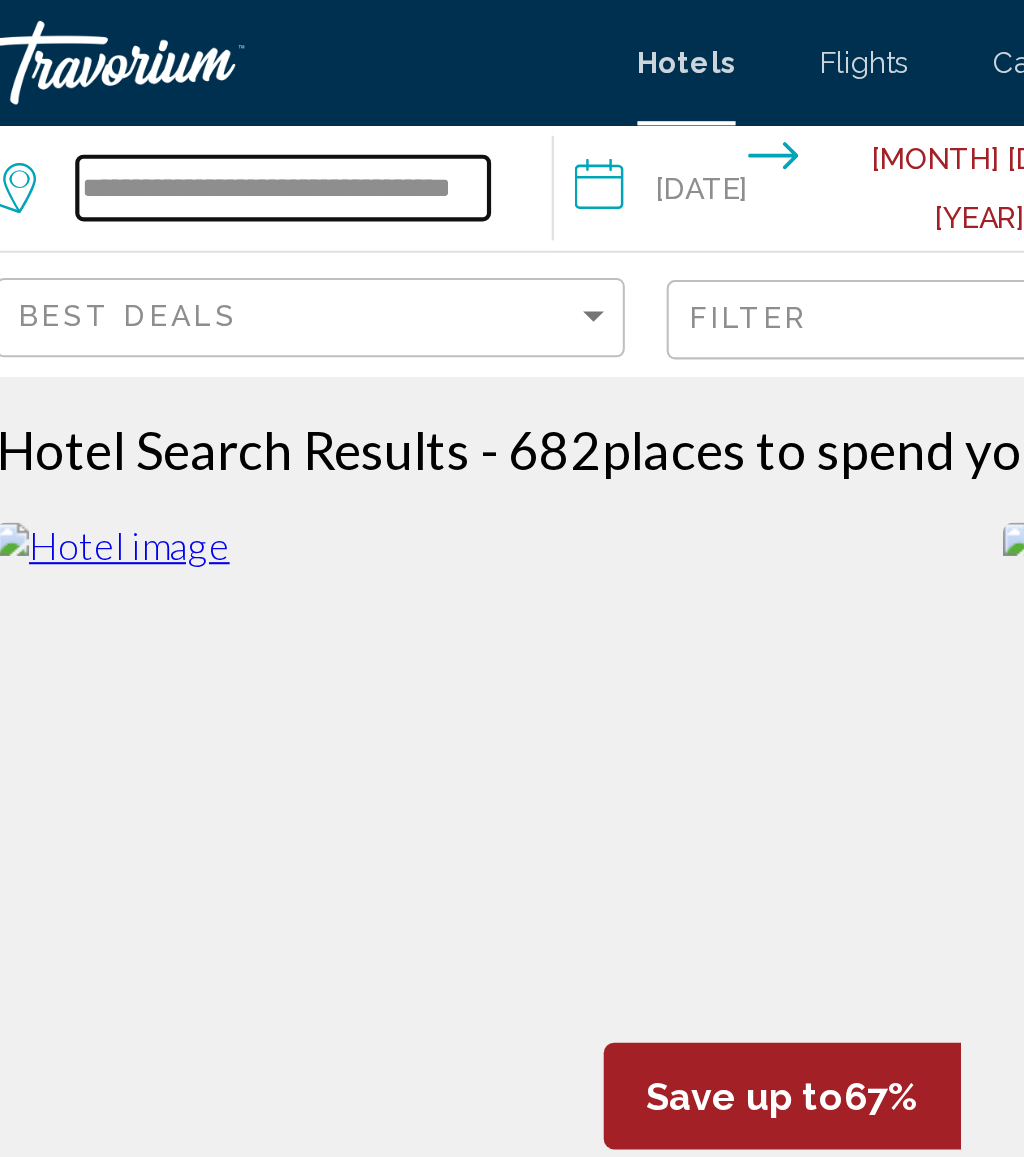 click on "**********" at bounding box center [177, 90] 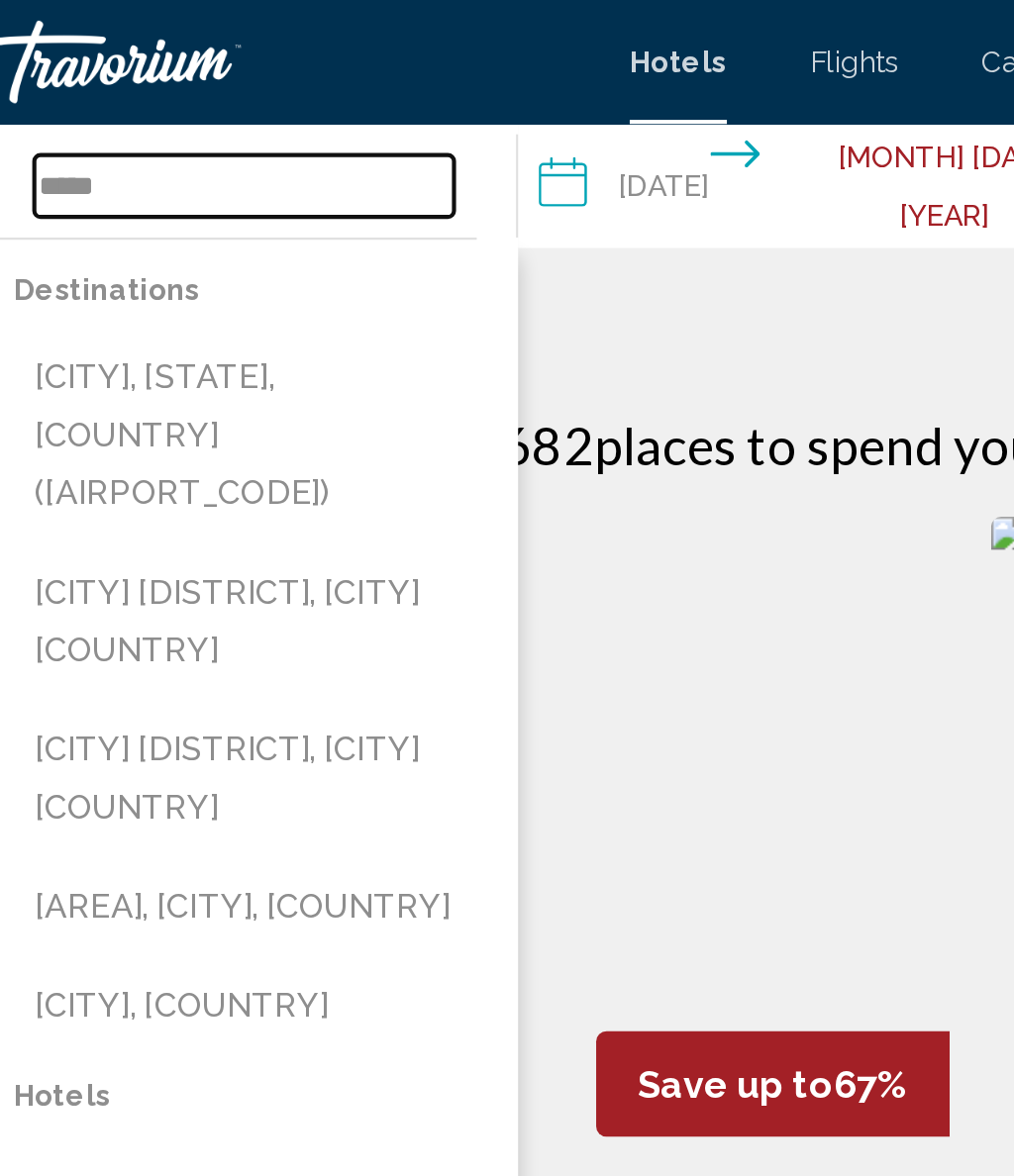type on "*****" 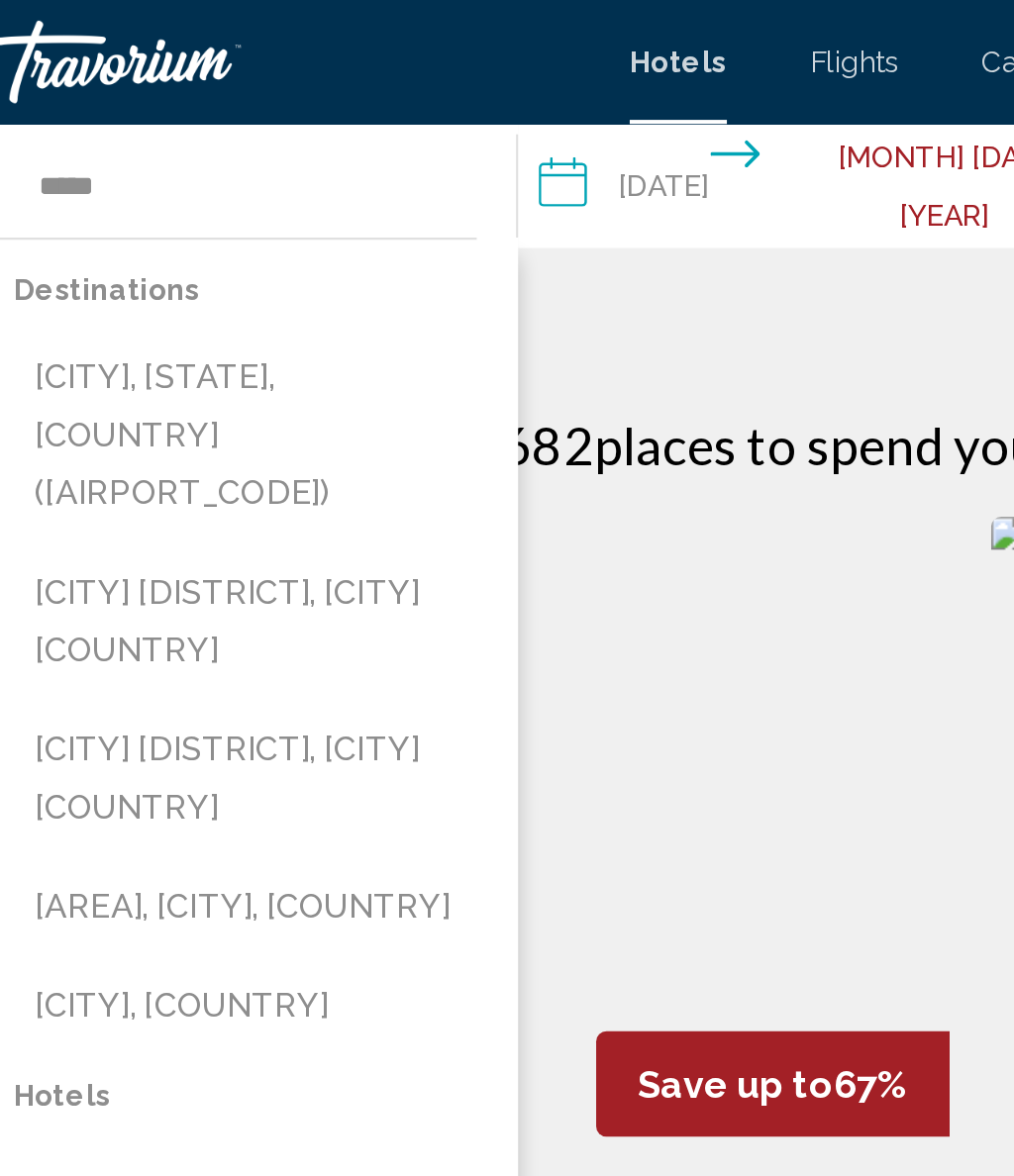 click on "[CITY], [STATE], [COUNTRY] ([AIRPORT_CODE])" at bounding box center (159, 209) 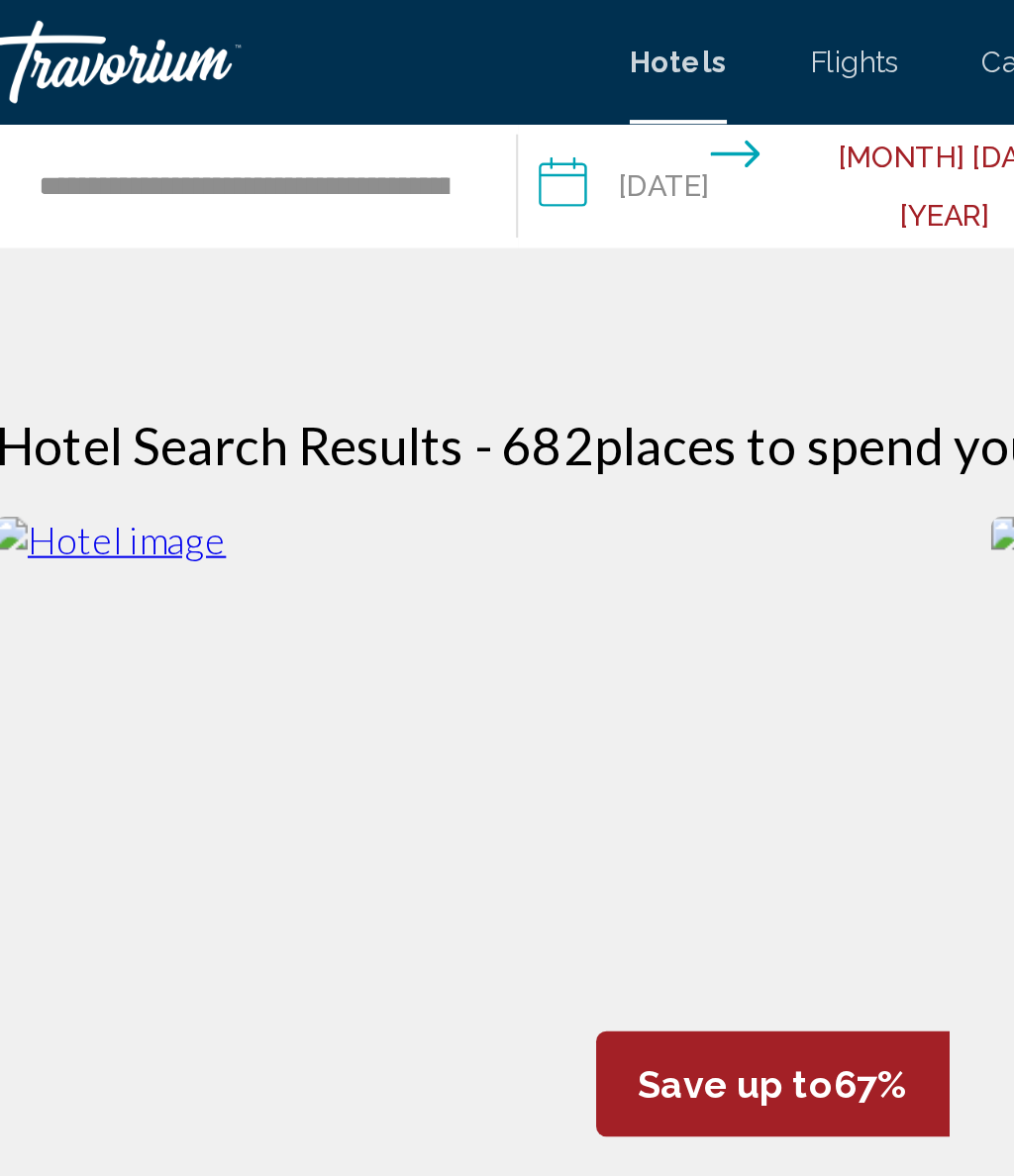 click on "**********" at bounding box center [434, 92] 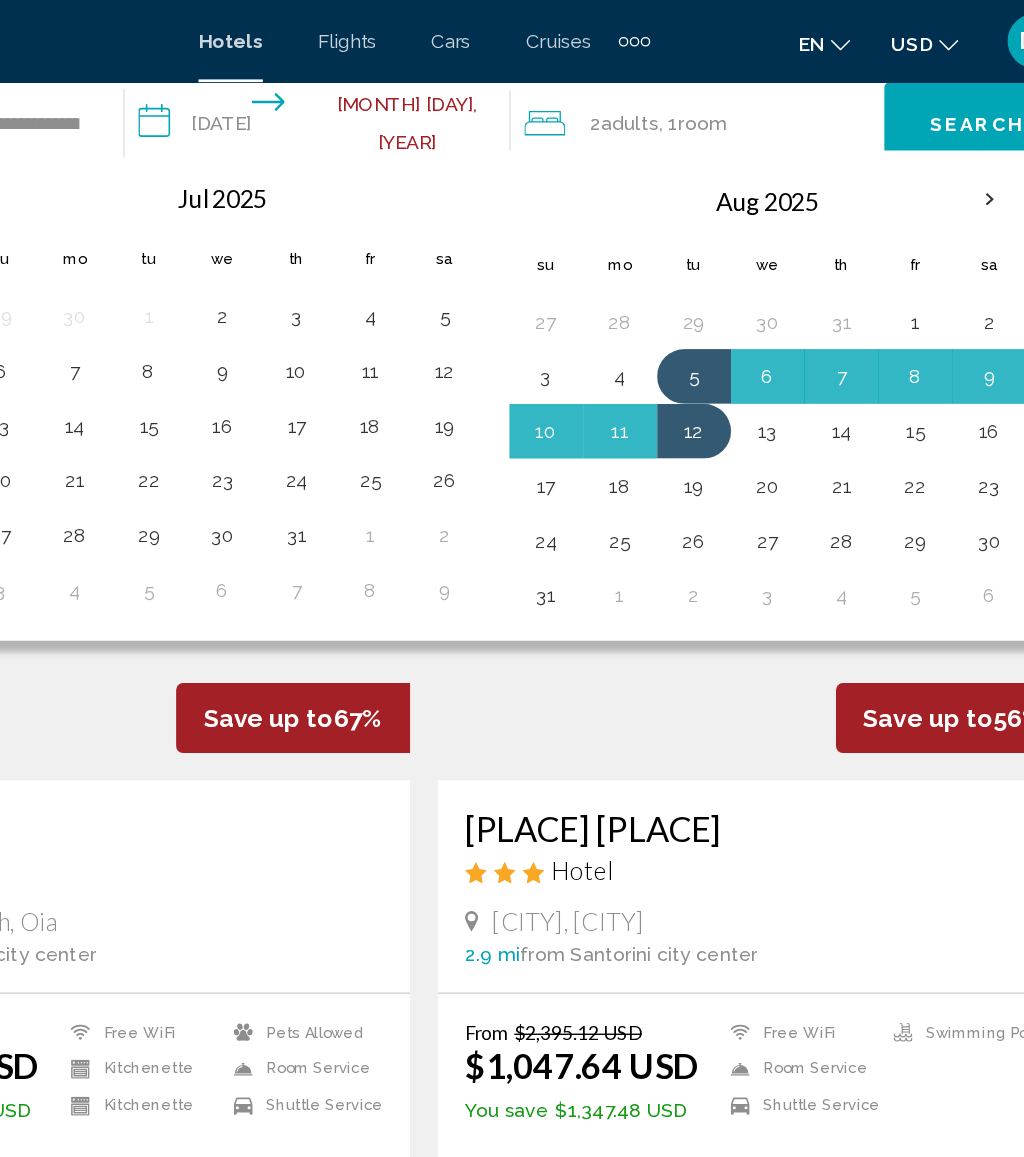 click at bounding box center [925, 146] 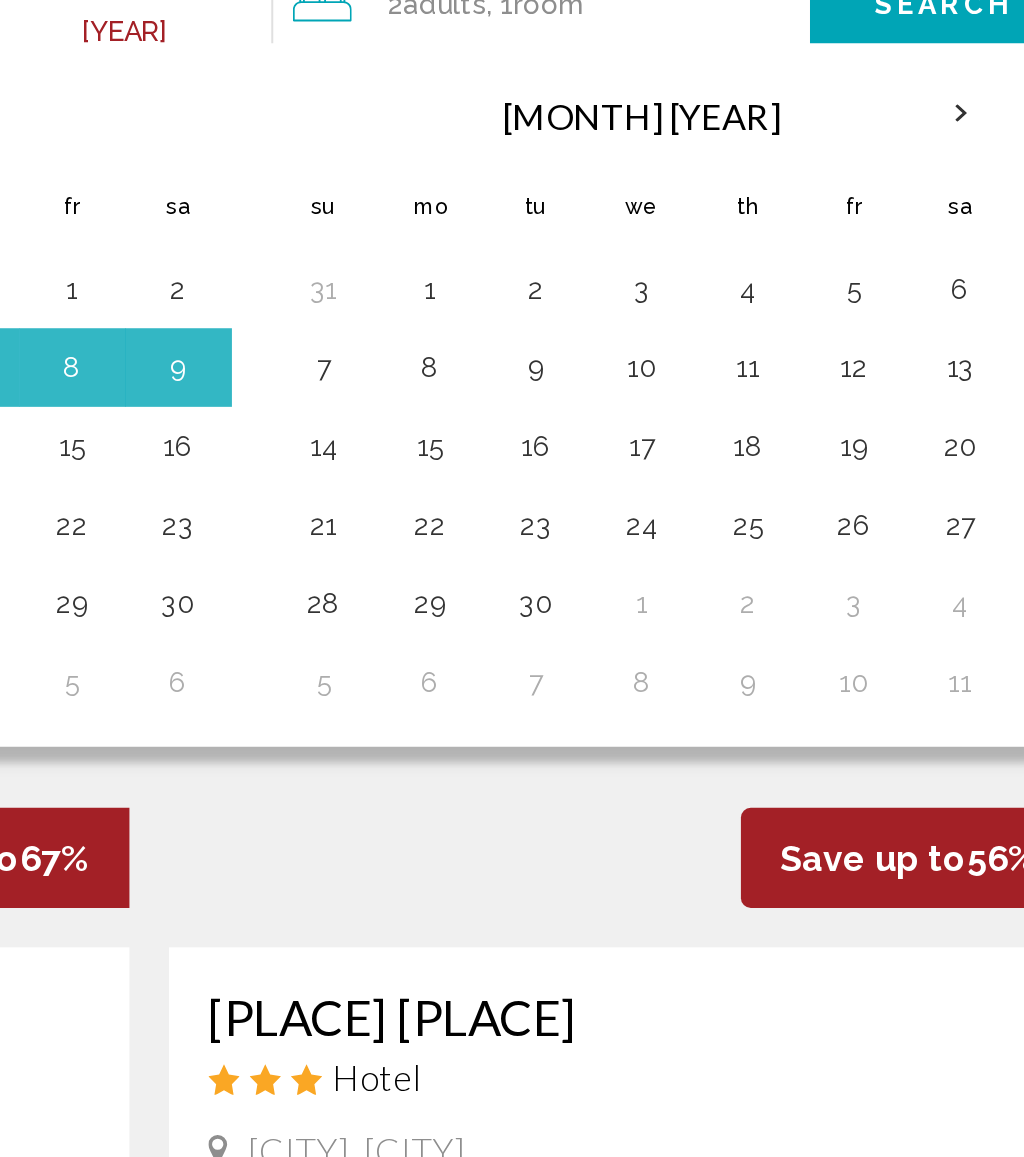 click on "4" at bounding box center [817, 235] 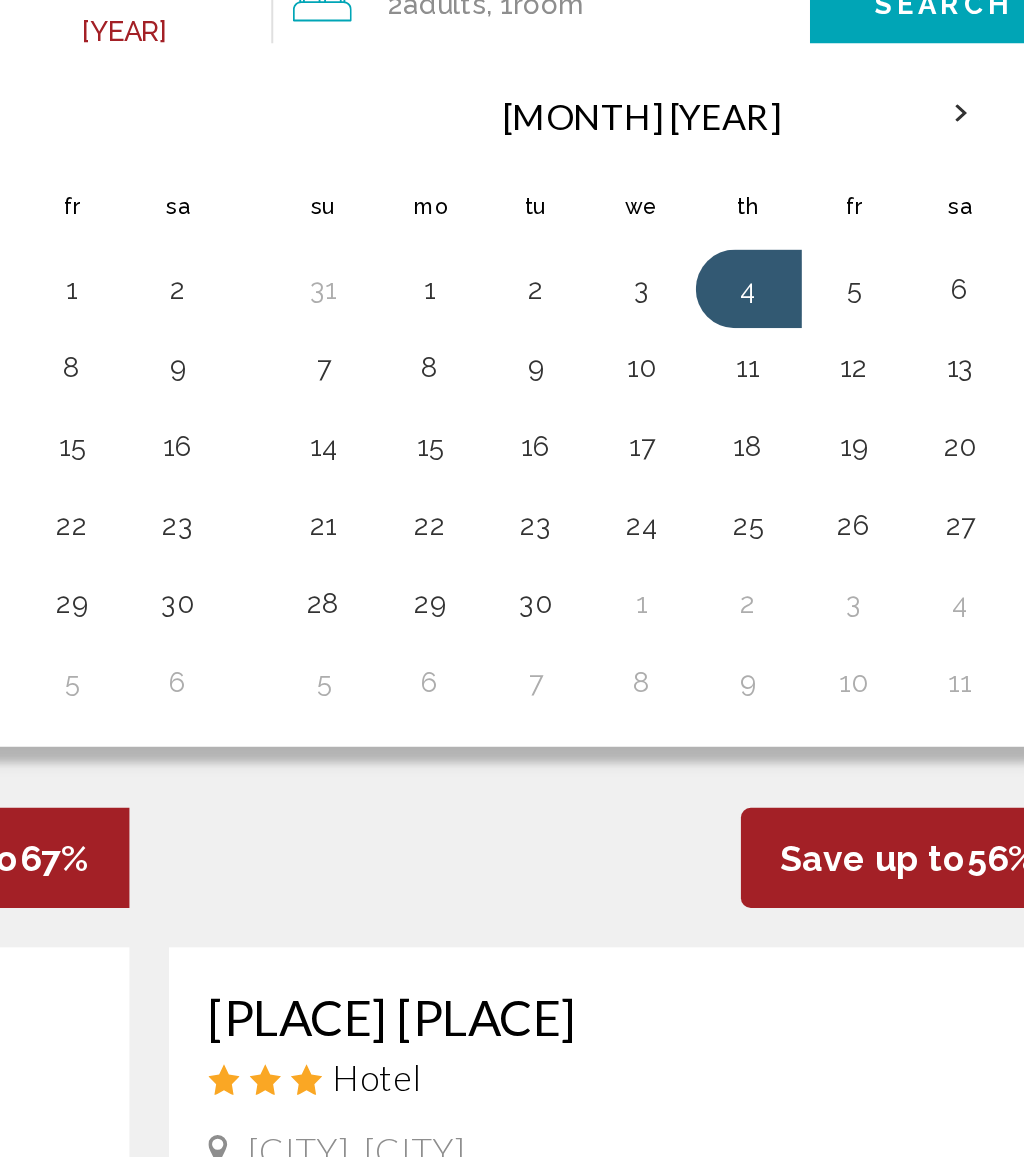 click on "11" at bounding box center [817, 275] 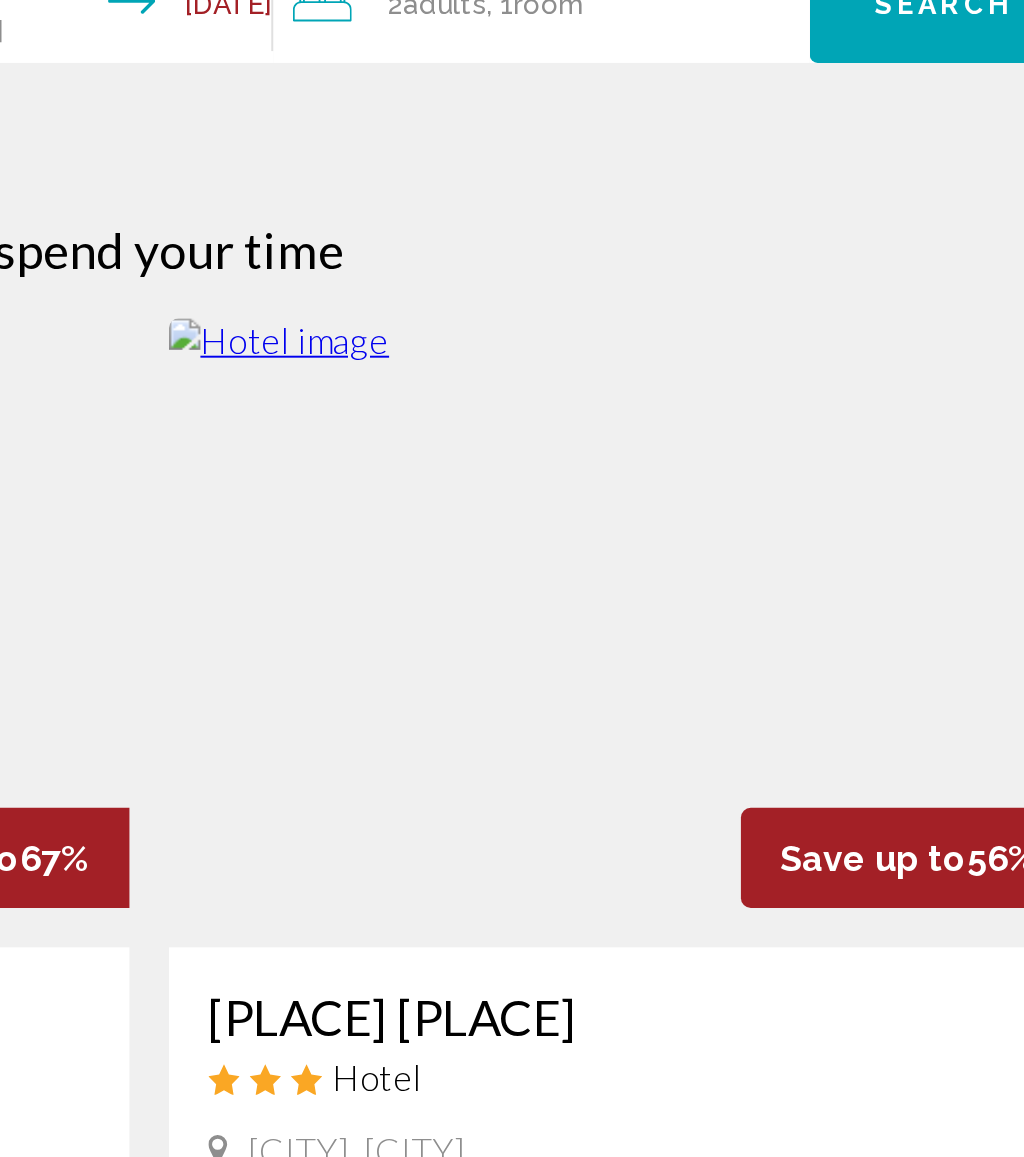 click on "2 Adult Adults , 1 Room rooms" at bounding box center (716, 90) 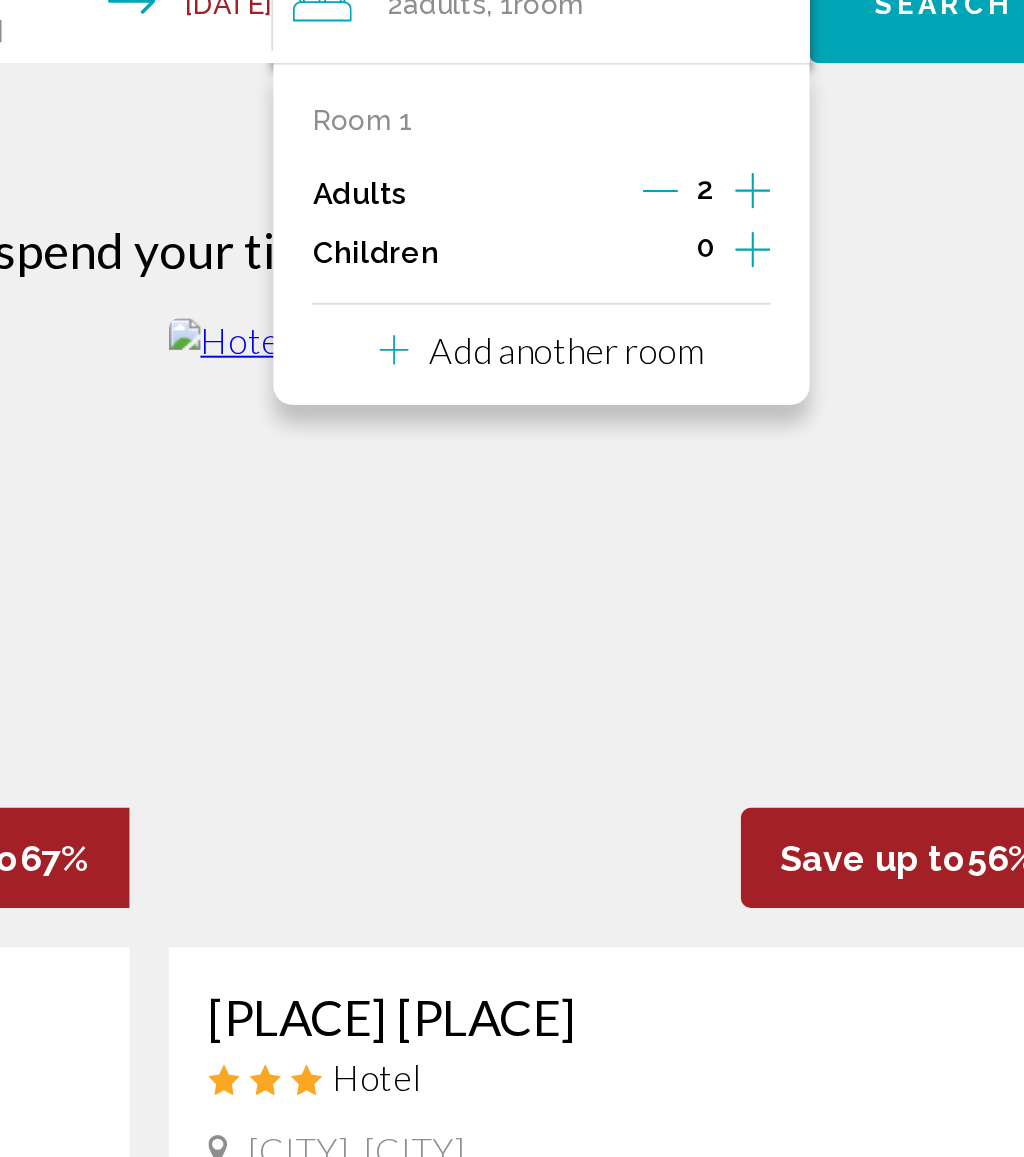 click at bounding box center (819, 215) 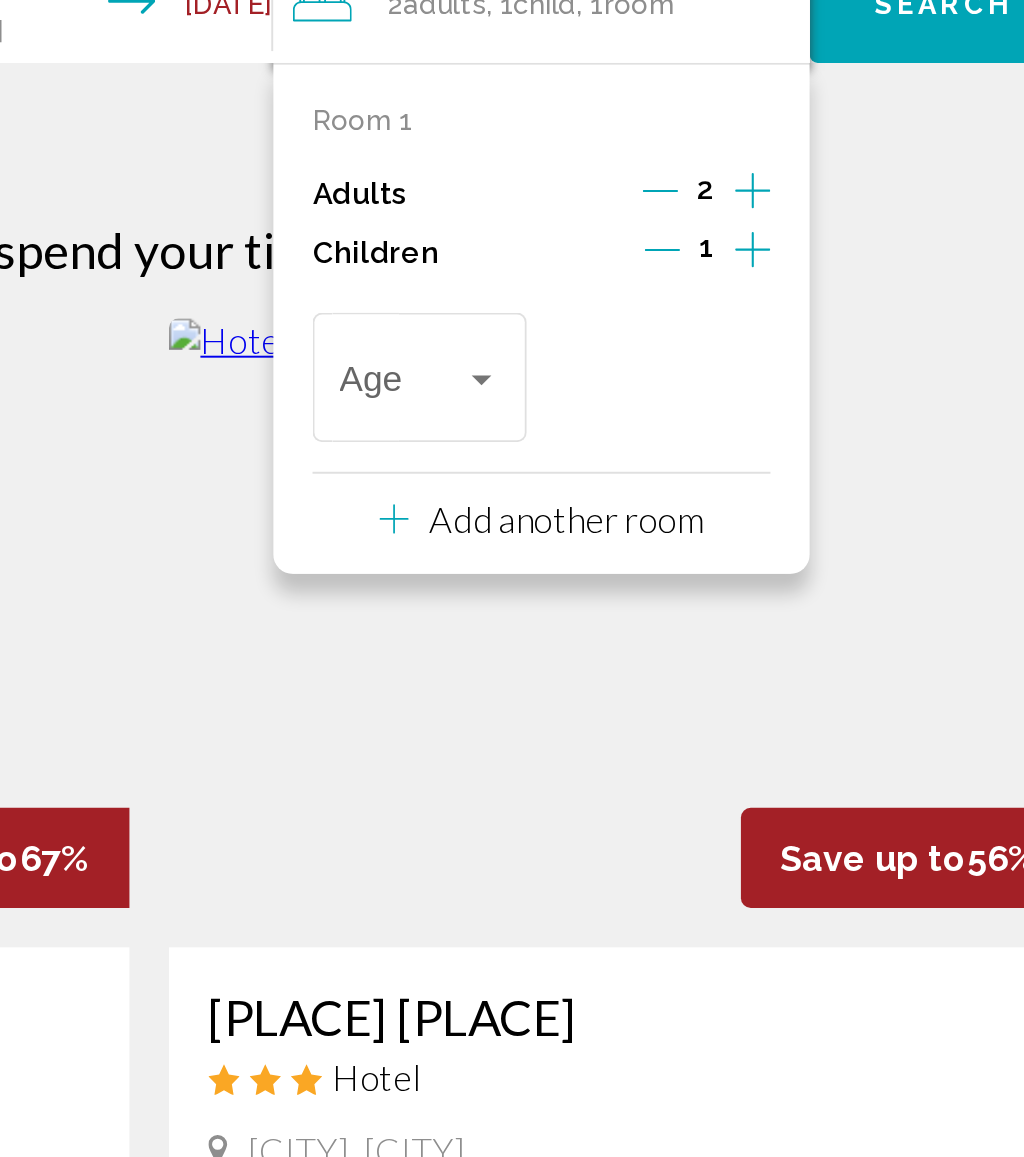 click at bounding box center (681, 281) 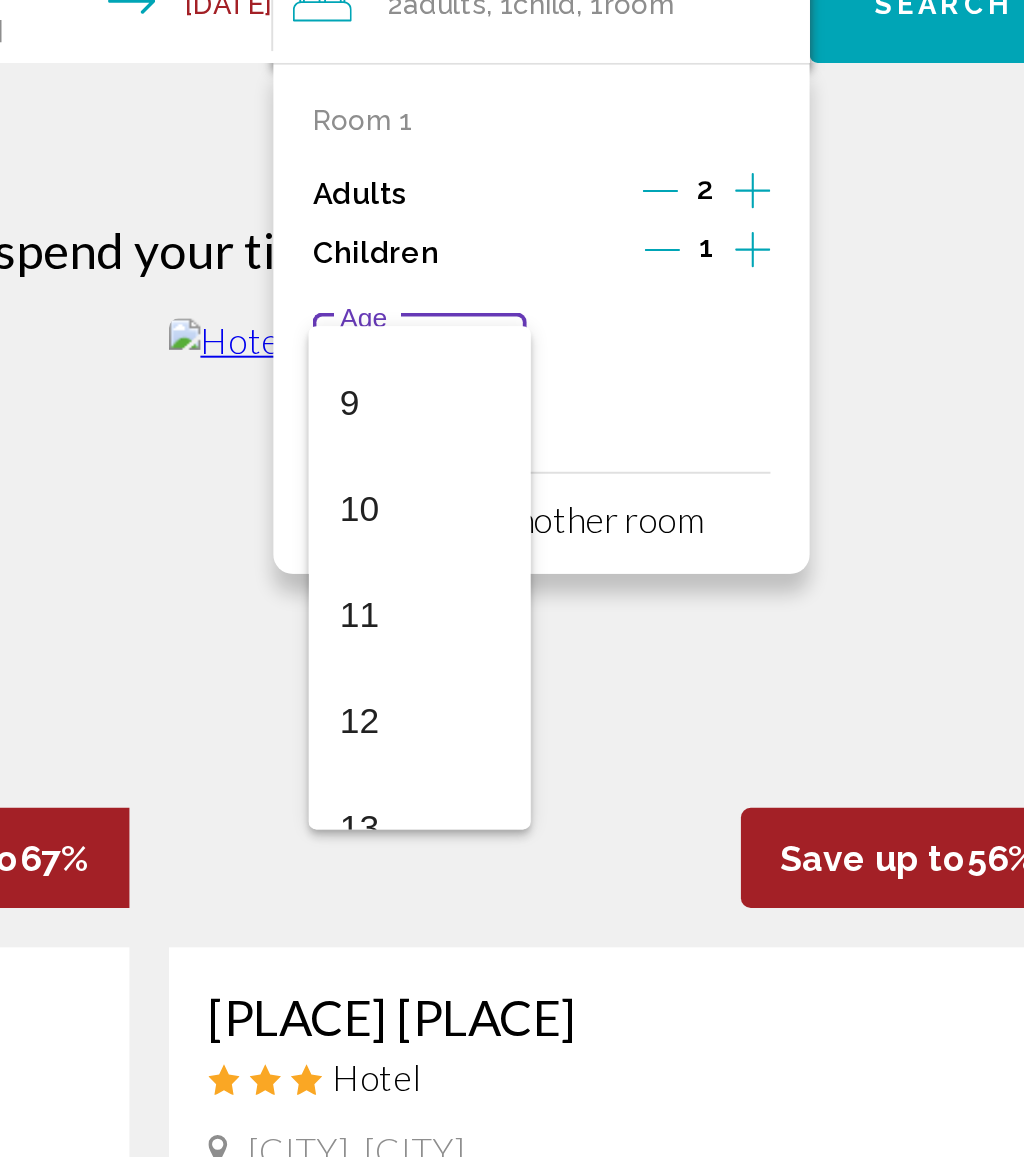 scroll, scrollTop: 571, scrollLeft: 0, axis: vertical 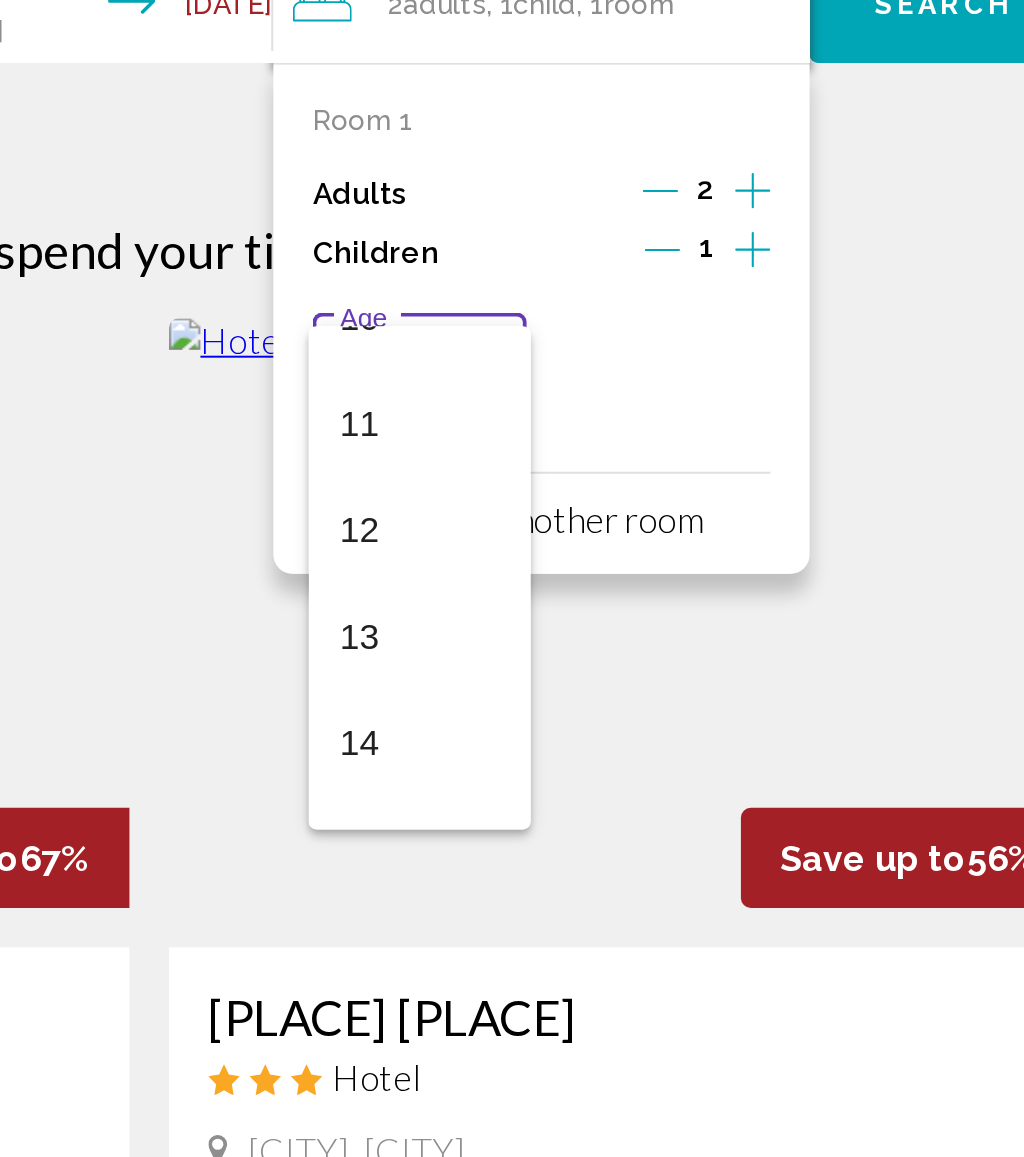 click on "11" at bounding box center (650, 304) 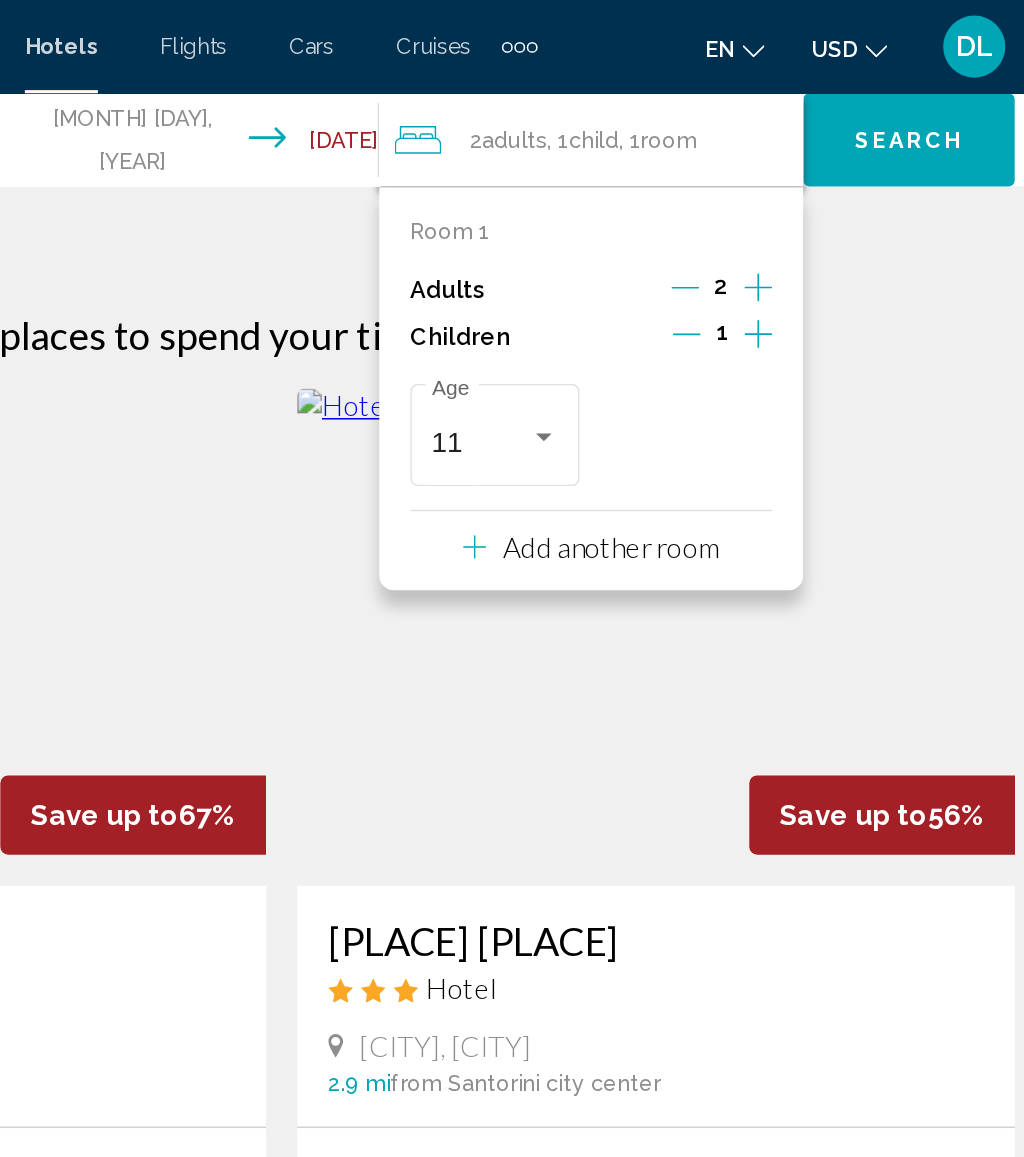 click on "Search" at bounding box center [916, 90] 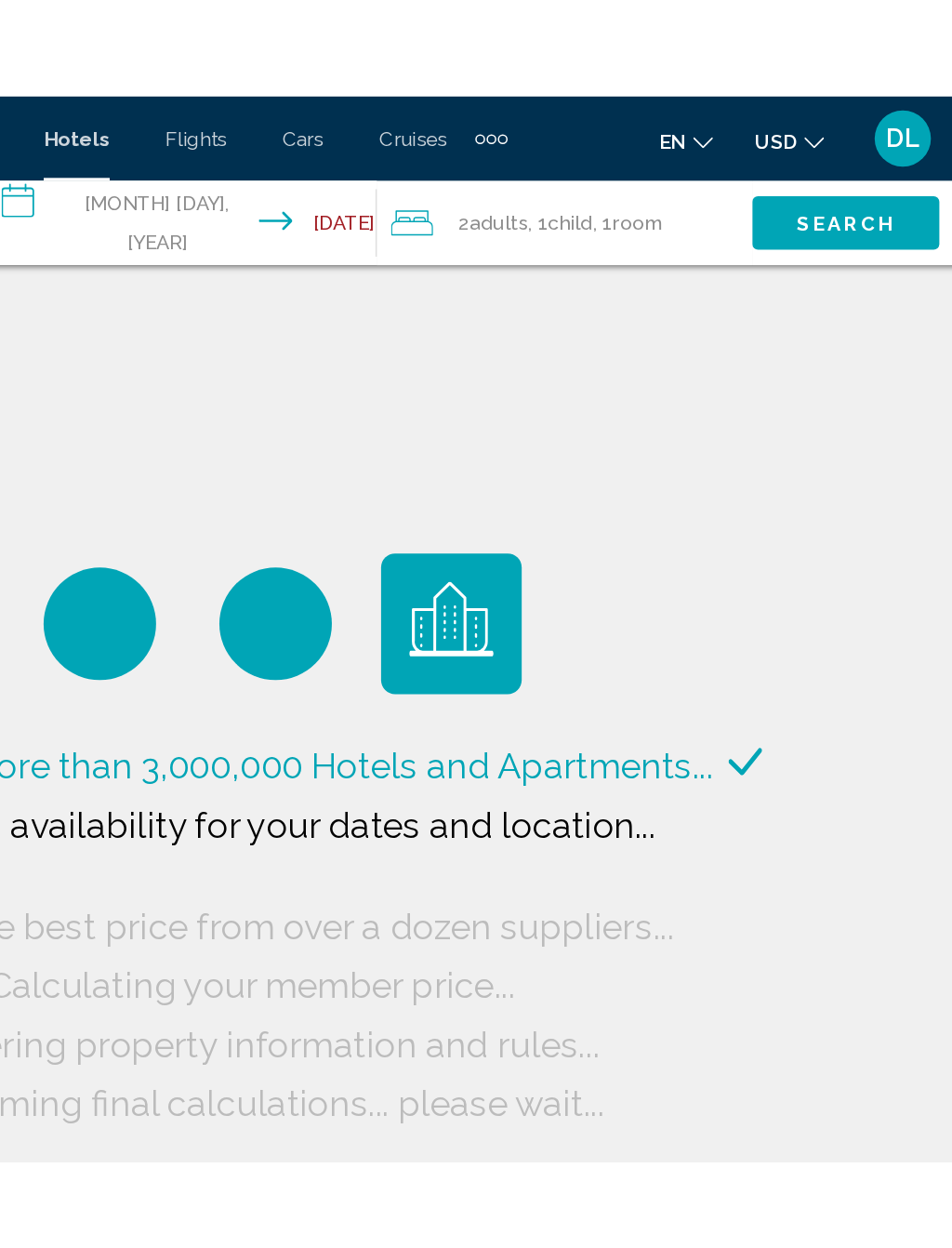 scroll, scrollTop: 0, scrollLeft: 0, axis: both 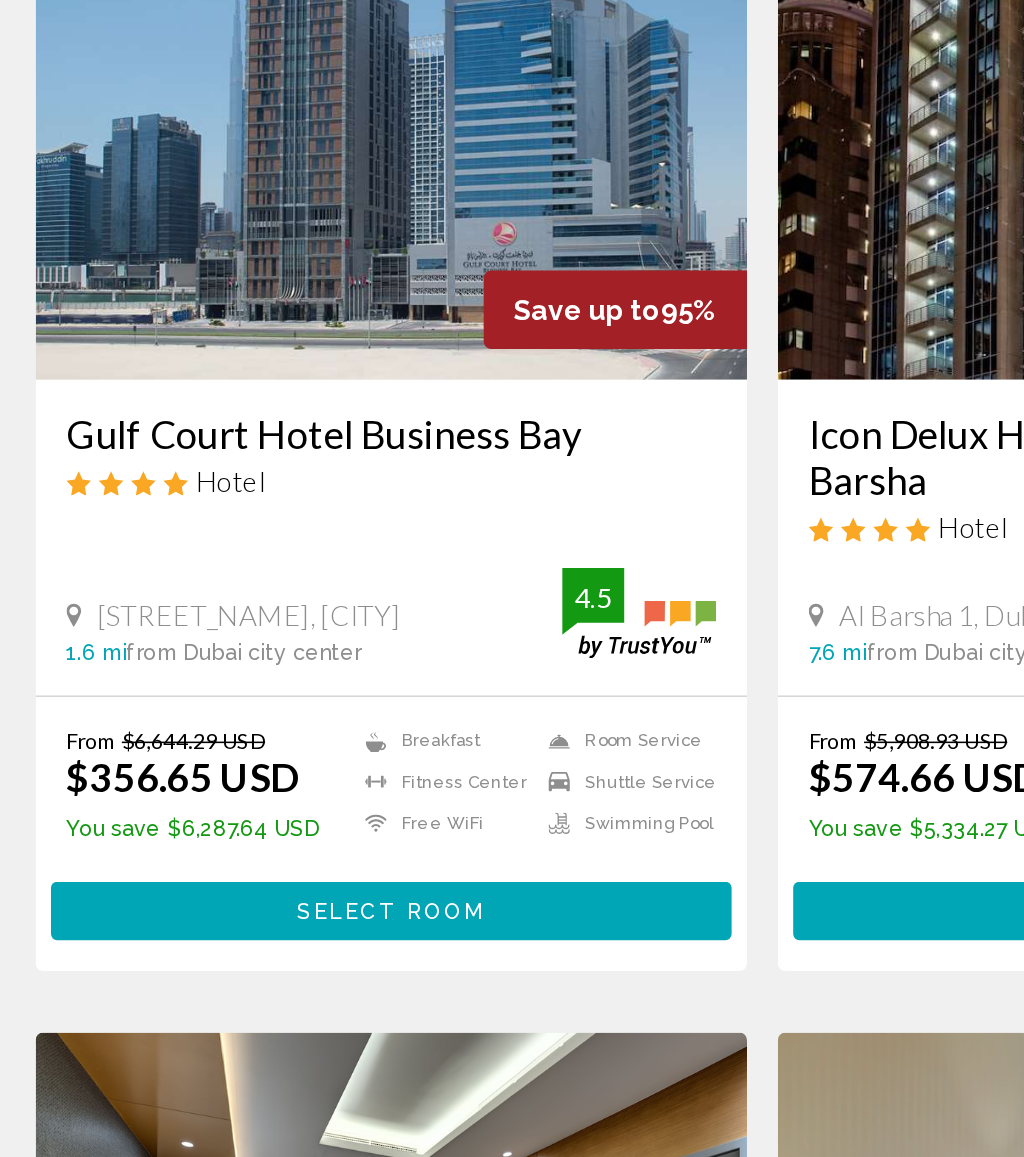 click on "Select Room" at bounding box center (271, 904) 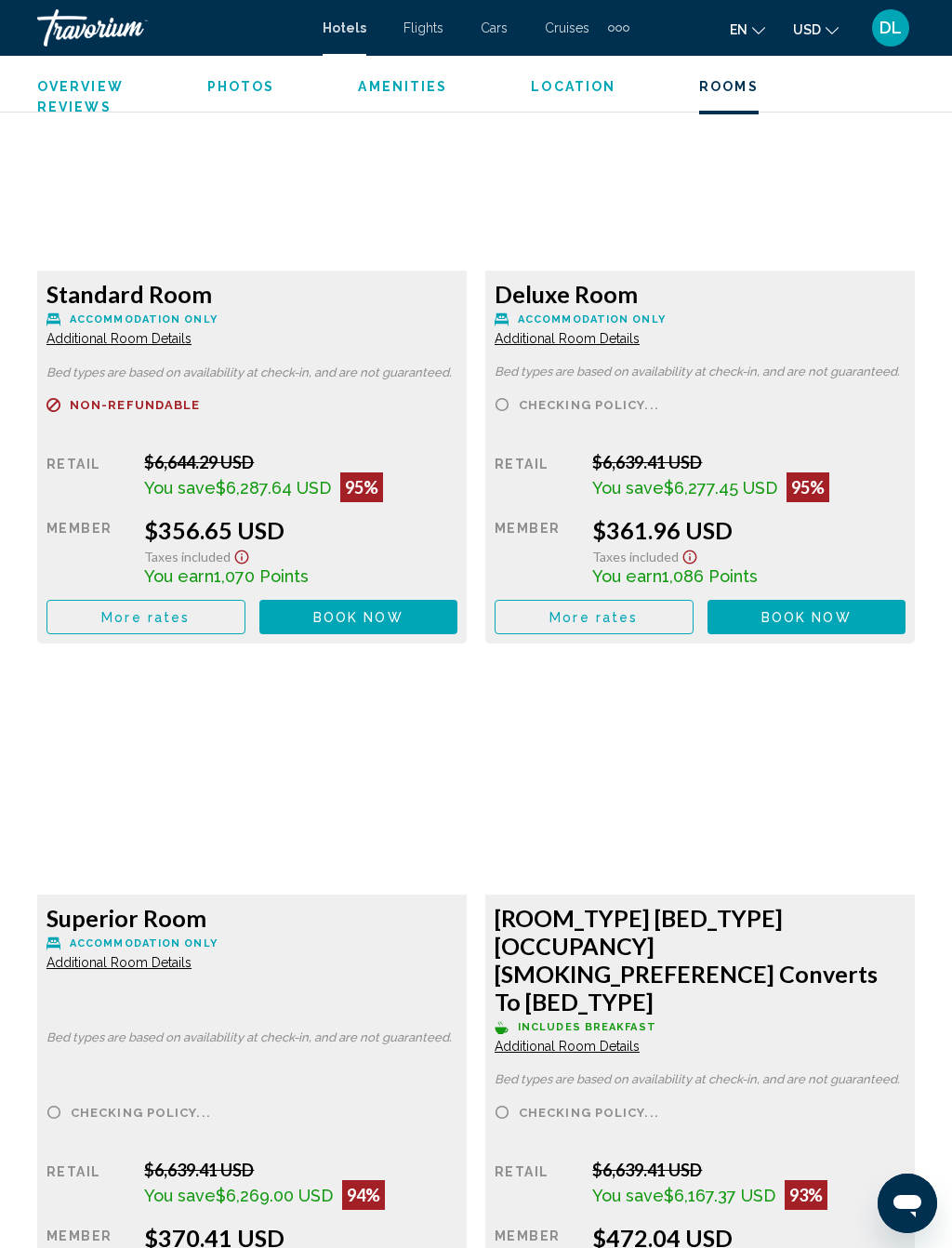 scroll, scrollTop: 3160, scrollLeft: 0, axis: vertical 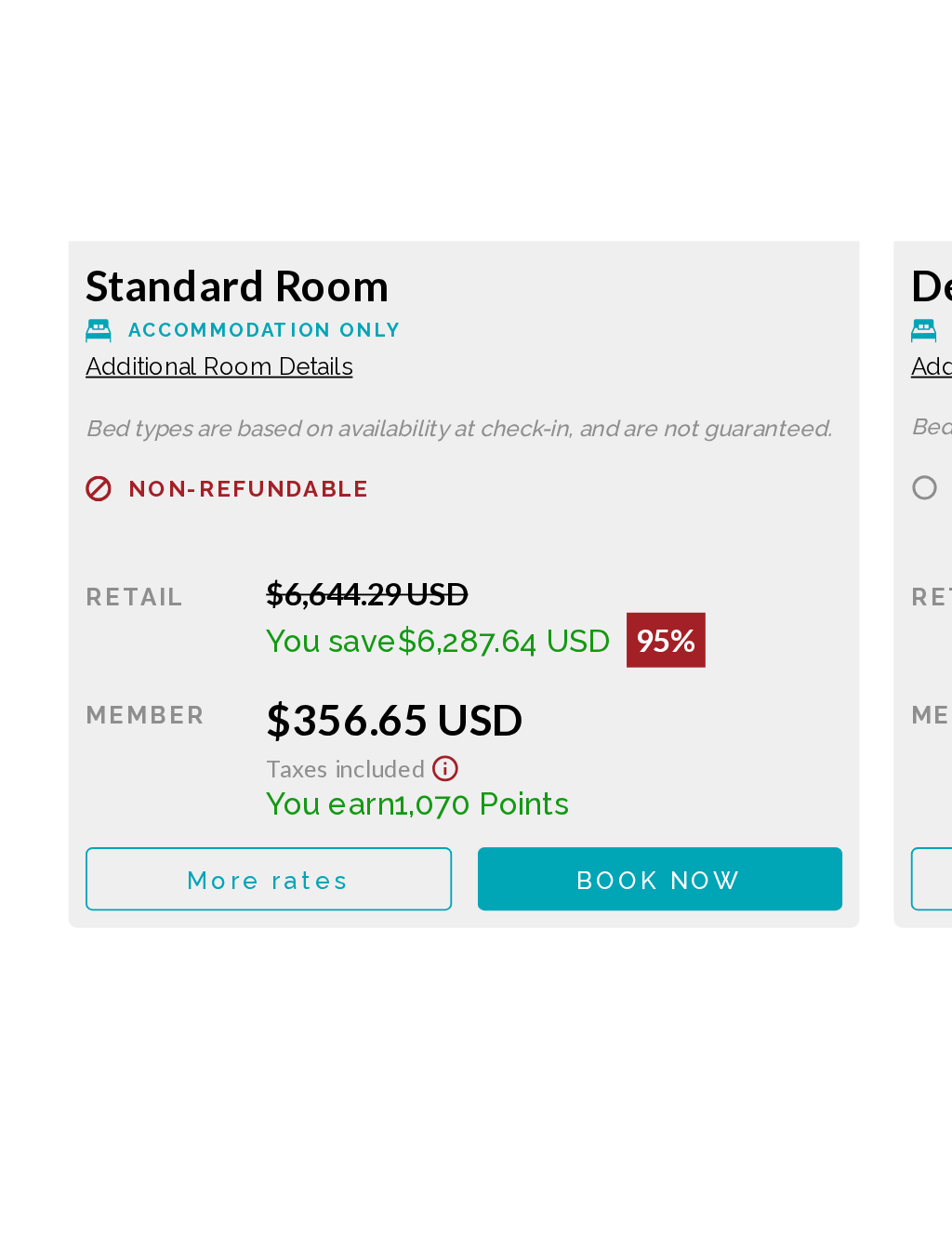 click on "Book now" at bounding box center [358, 617] 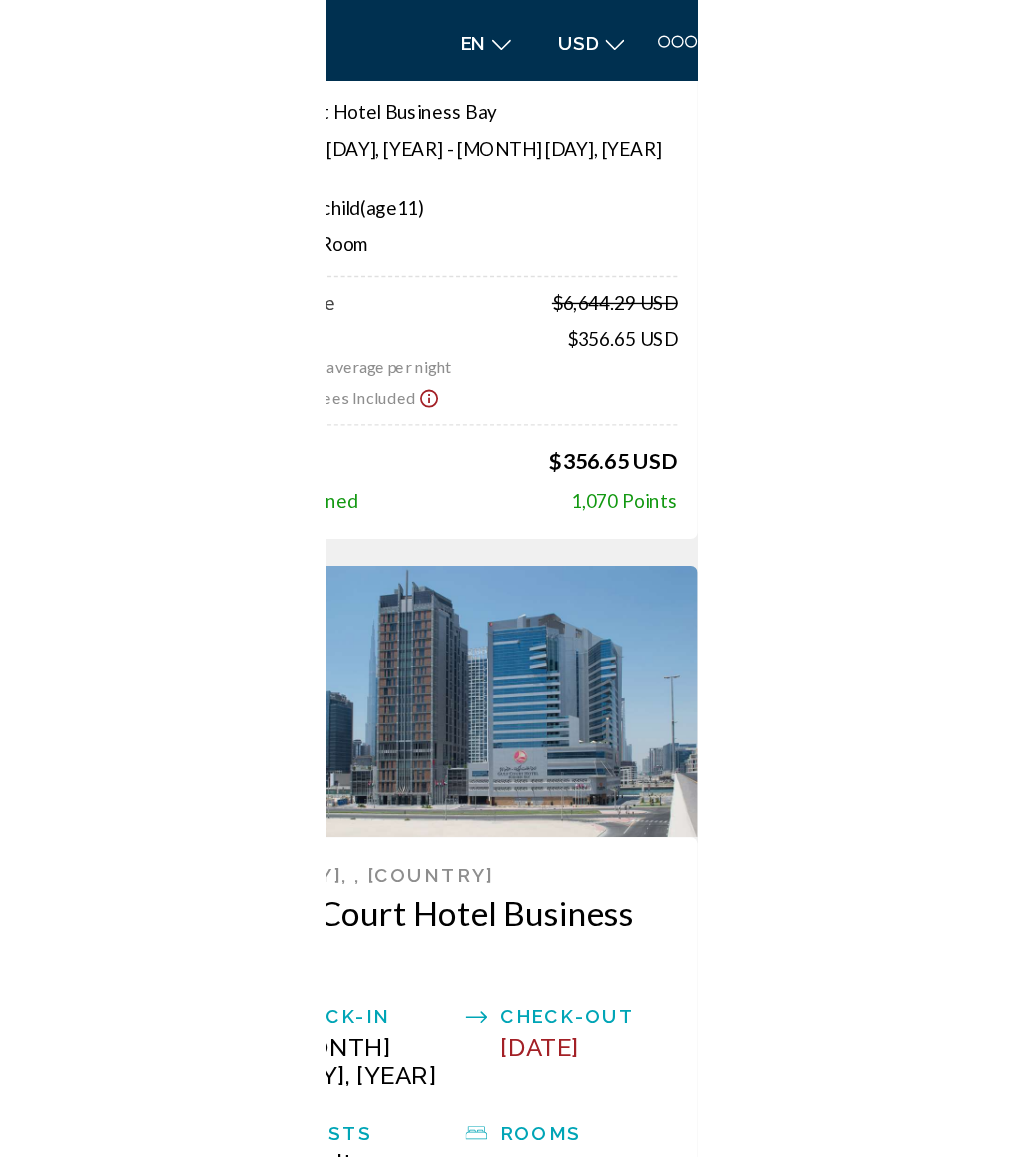 scroll, scrollTop: 0, scrollLeft: 0, axis: both 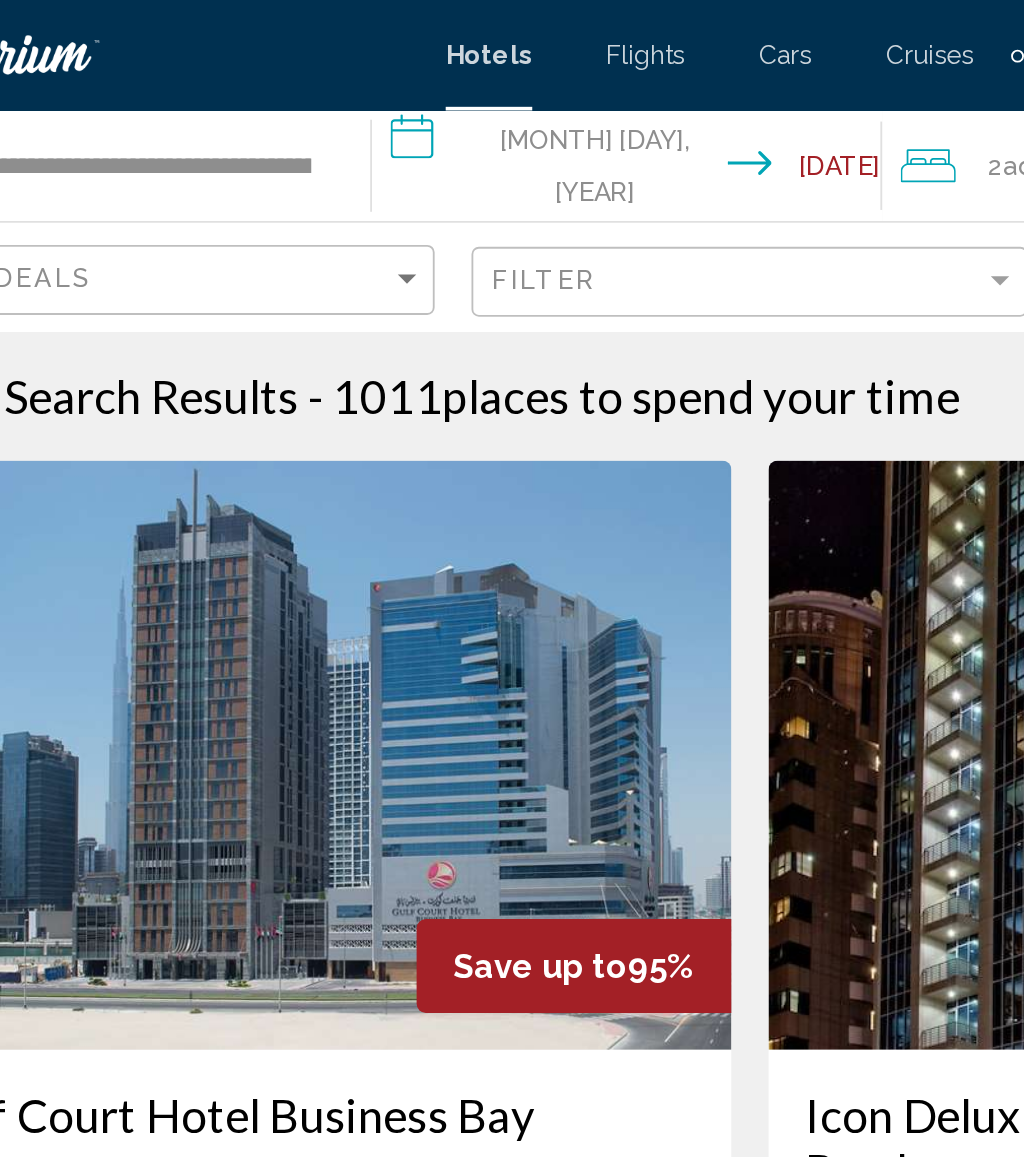 click on "**********" at bounding box center (449, 93) 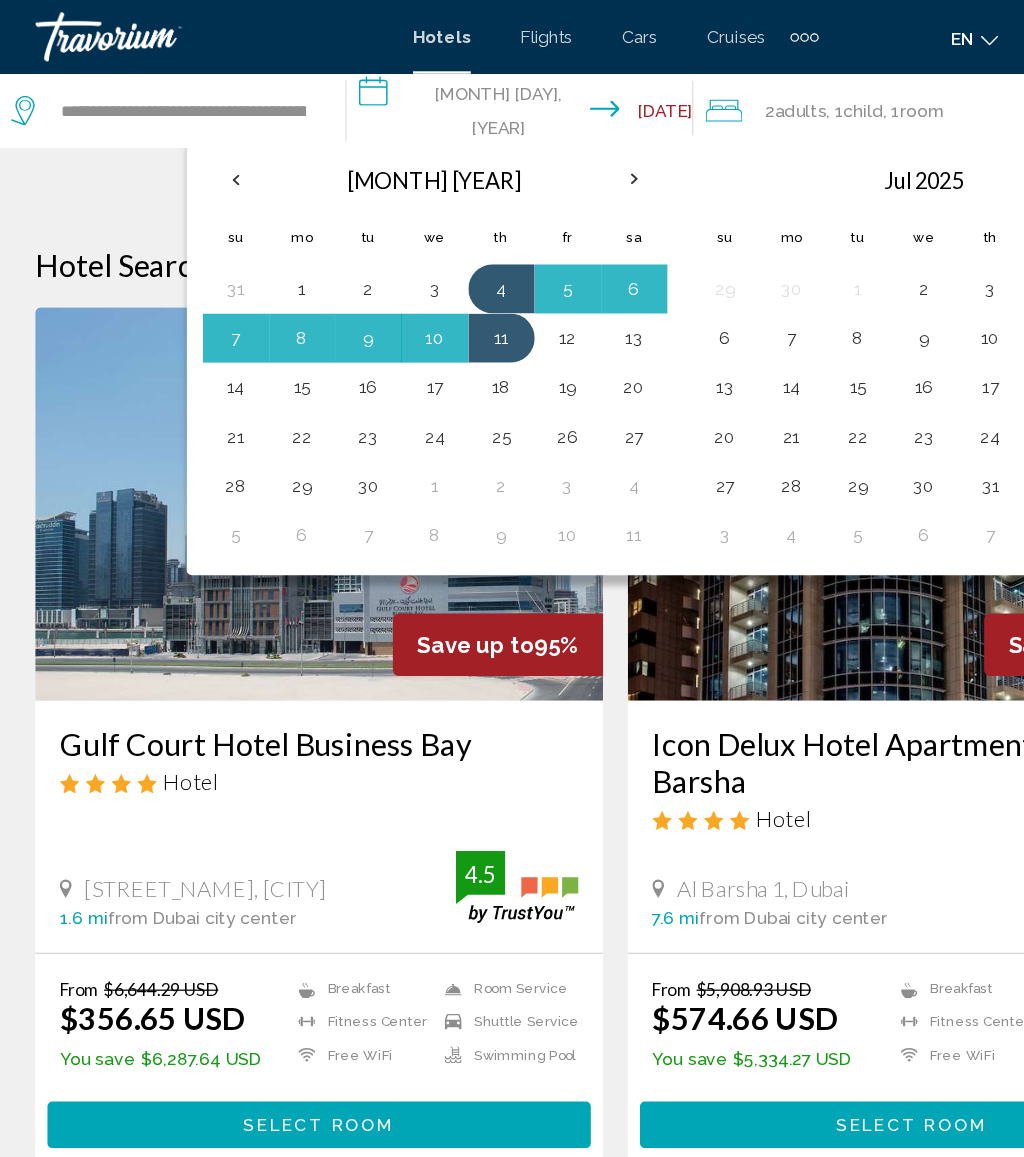 click at bounding box center [203, 146] 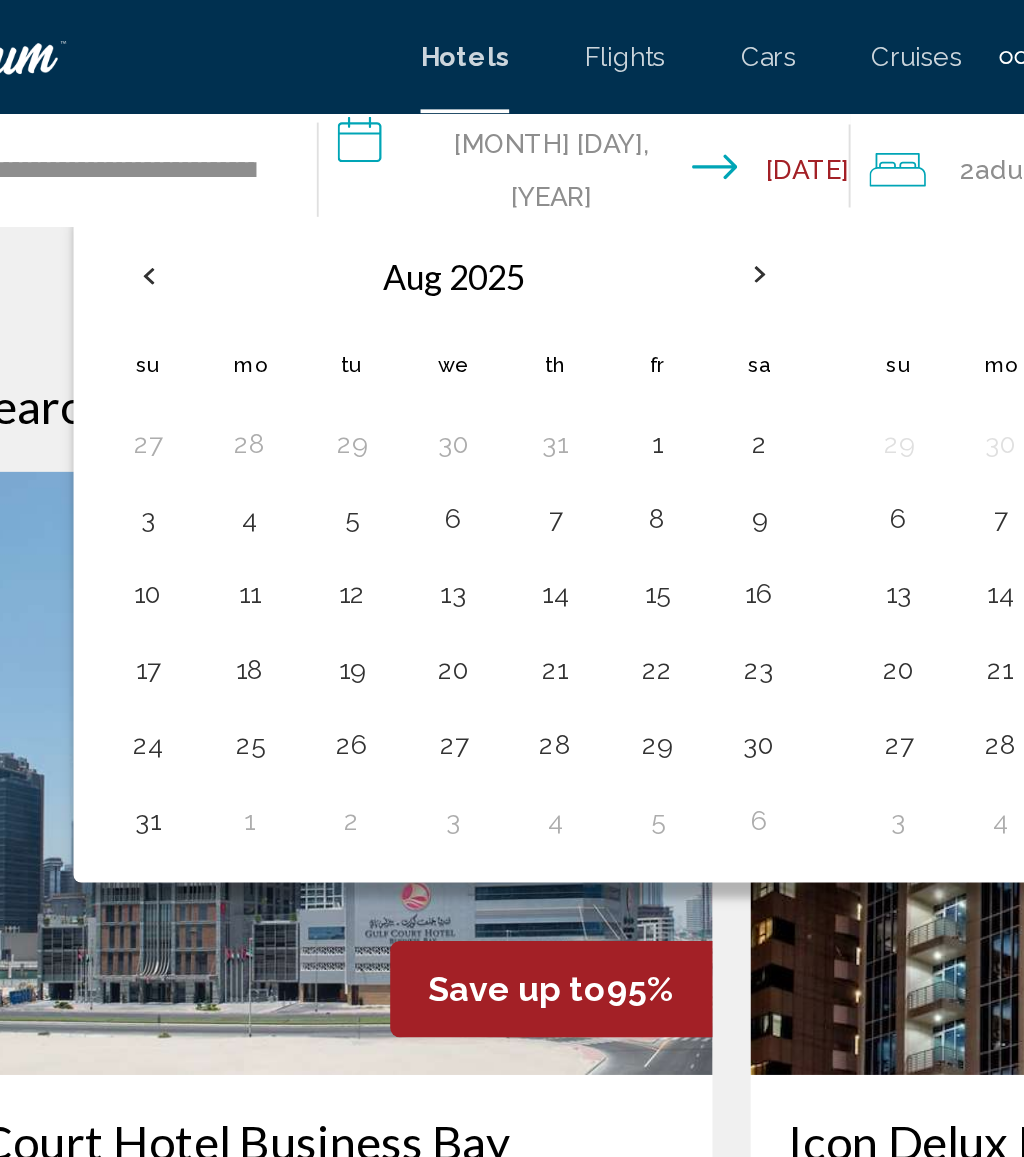 click on "7" at bounding box center (419, 275) 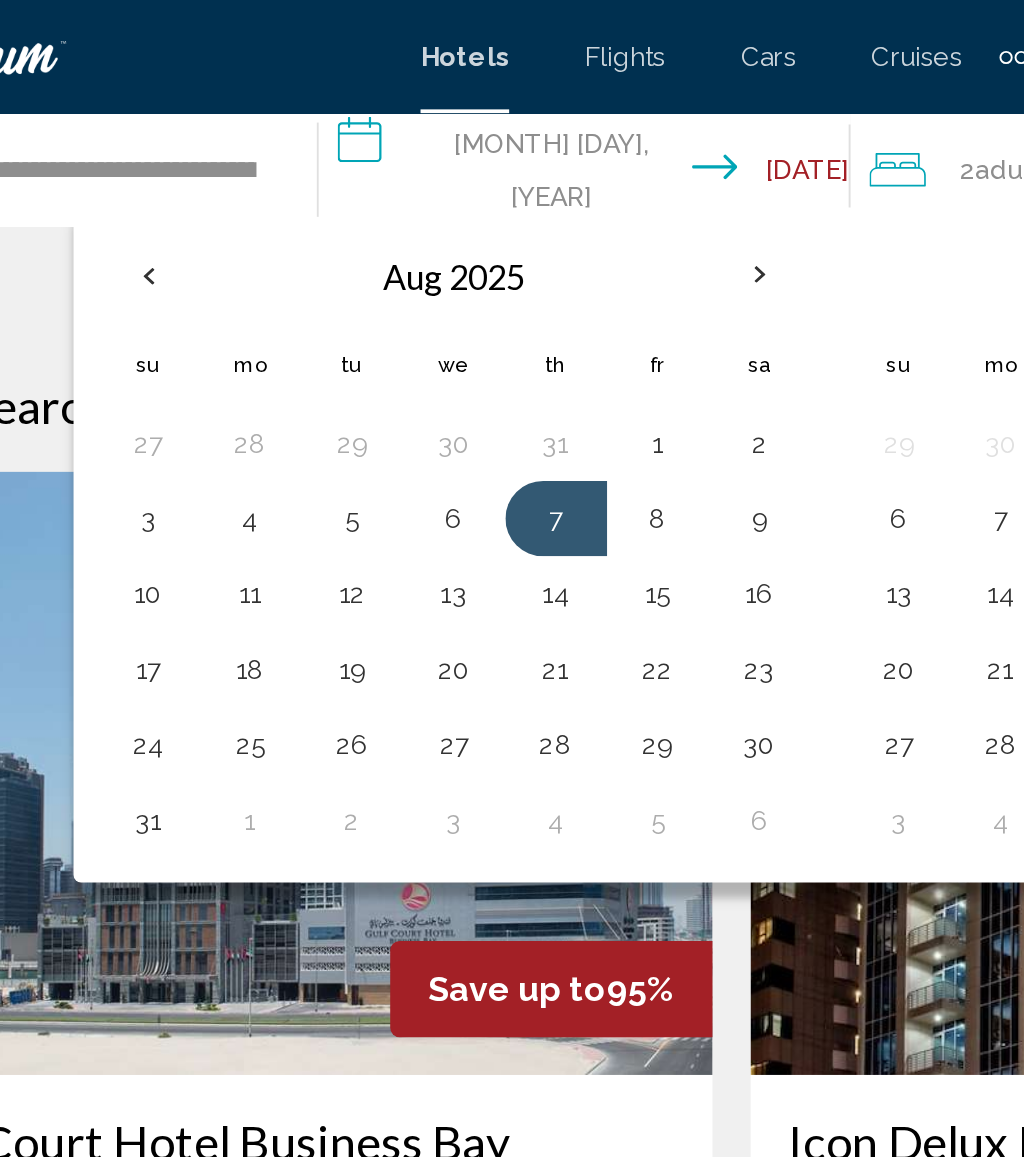 click on "14" at bounding box center [419, 315] 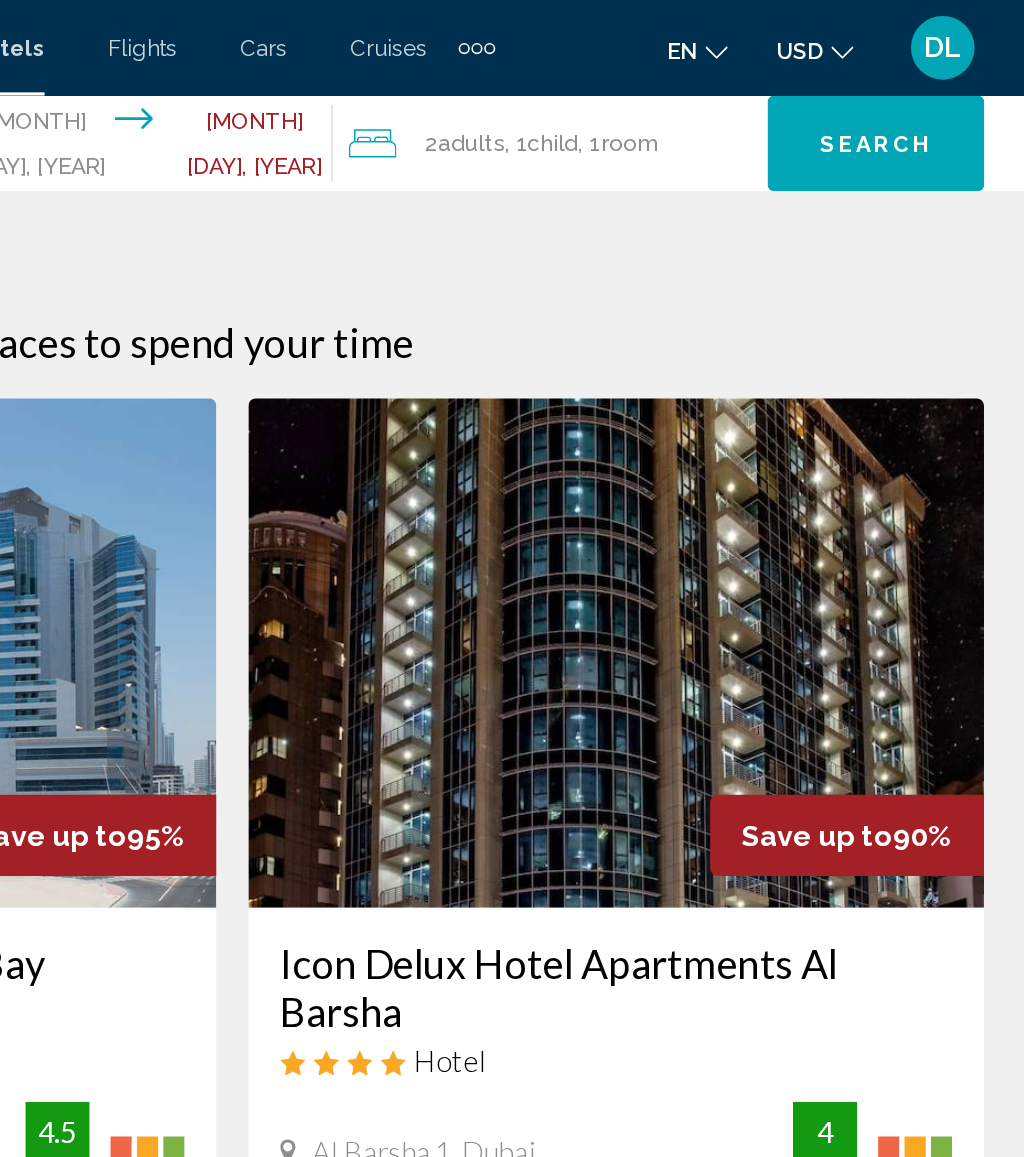 click on "[NUMBER] [TRAVELER_TYPE] [TRAVELER_TYPE] , [NUMBER] [TRAVELER_TYPE] [TRAVELER_TYPE] , [NUMBER] [ROOM_TYPE] [ROOM_TYPE]" at bounding box center [716, 90] 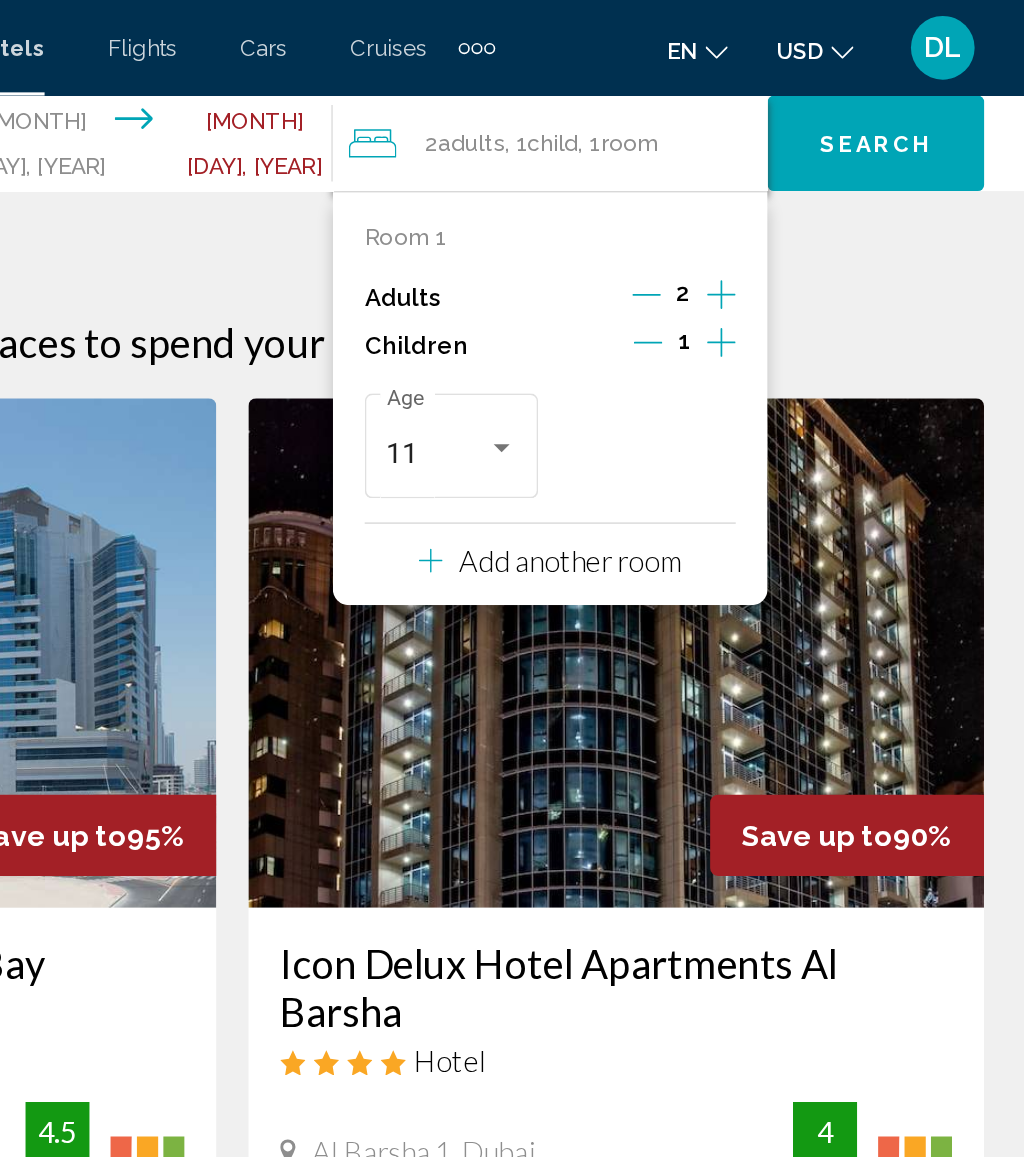 click on "Add another room" at bounding box center (723, 352) 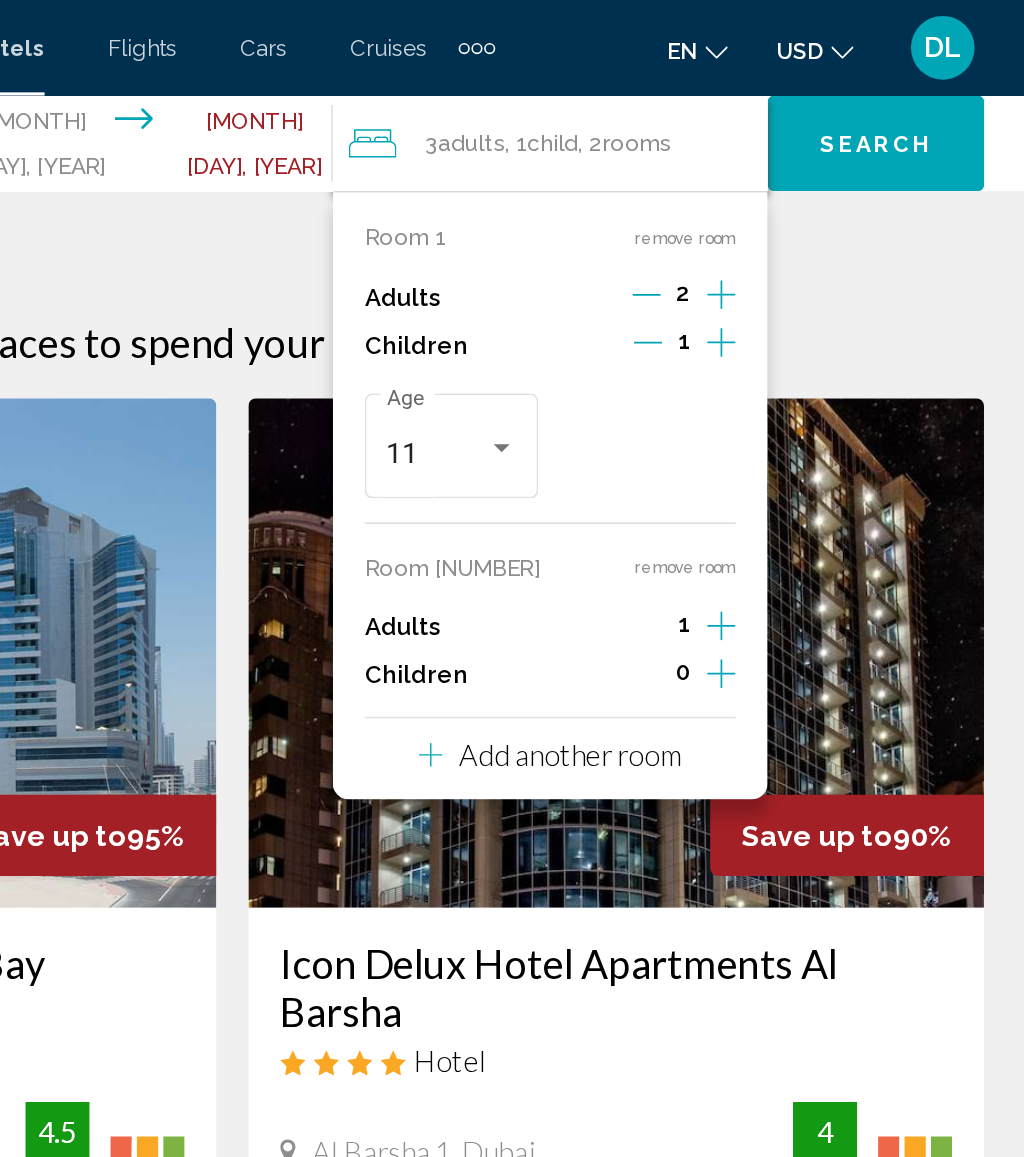 click at bounding box center [819, 185] 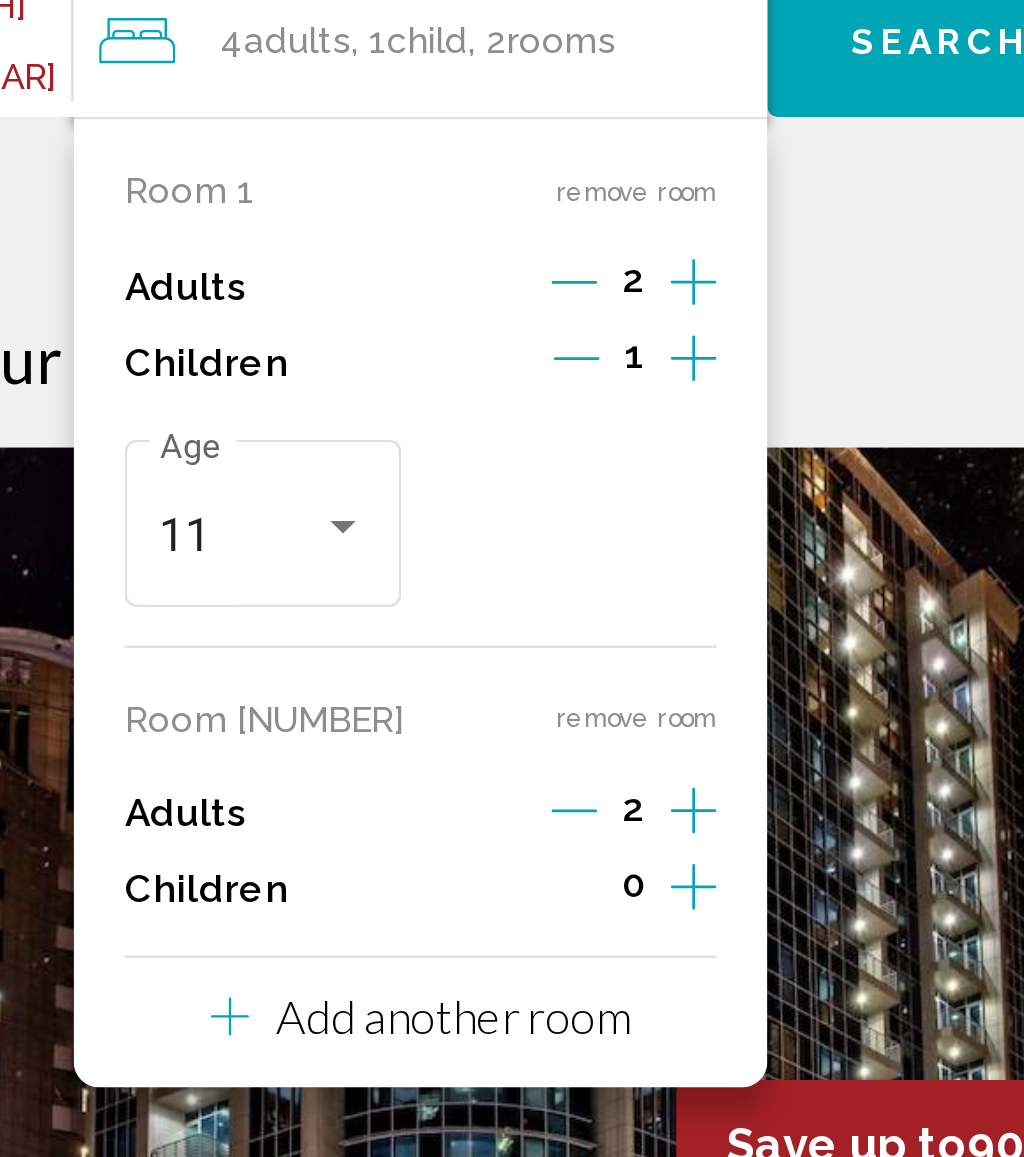 click on "Search" at bounding box center (916, 91) 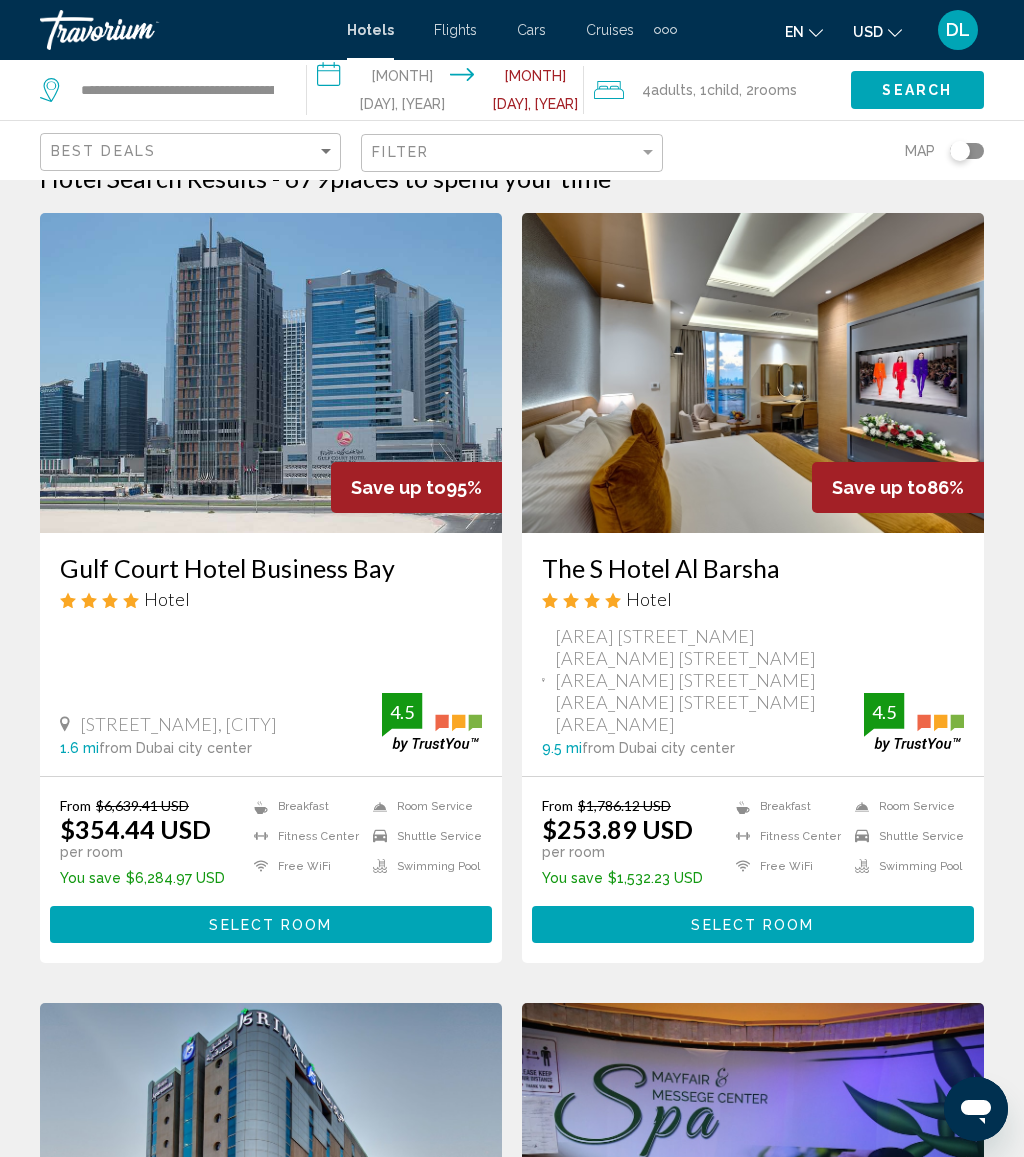 scroll, scrollTop: 0, scrollLeft: 0, axis: both 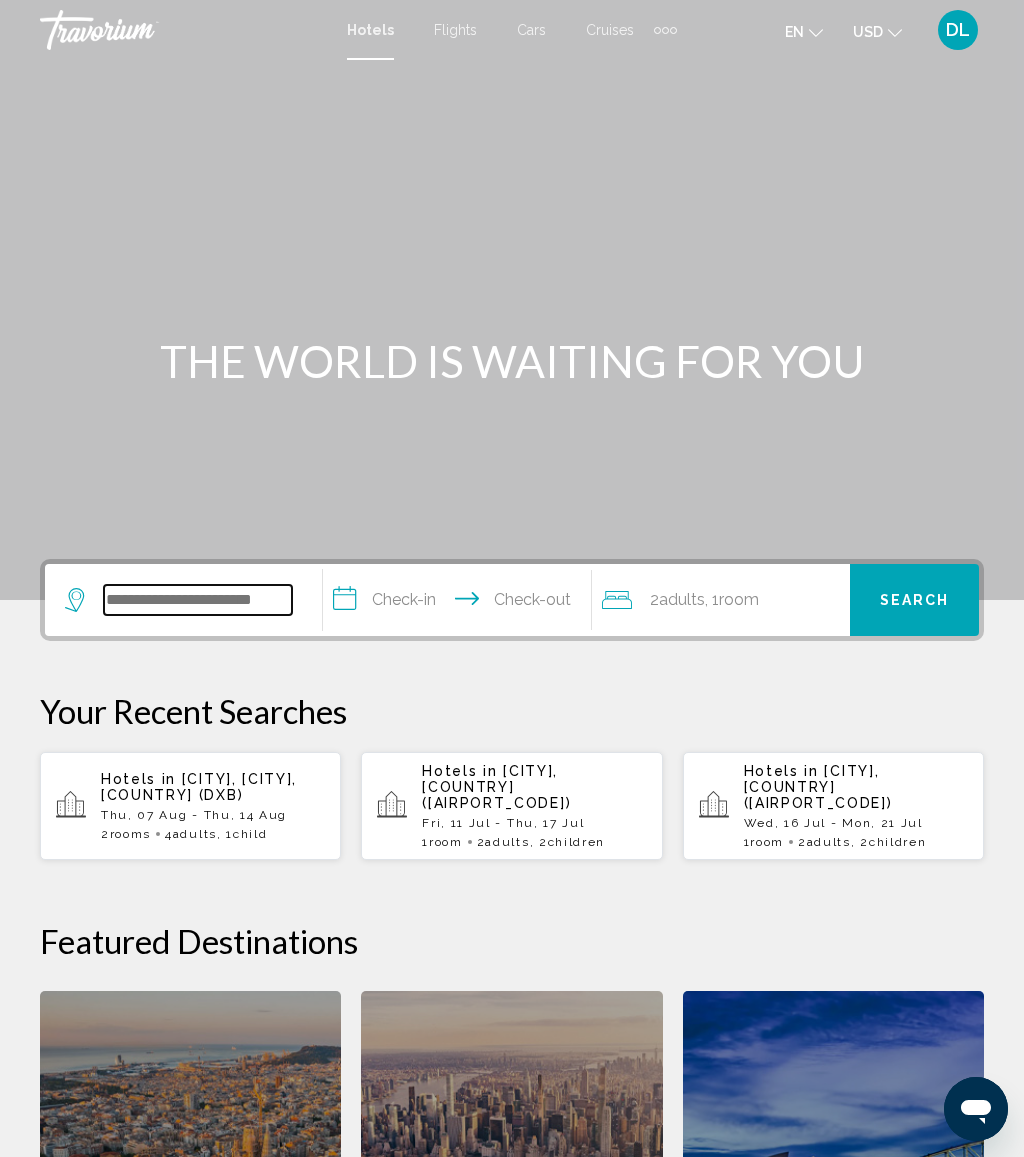 click at bounding box center [198, 600] 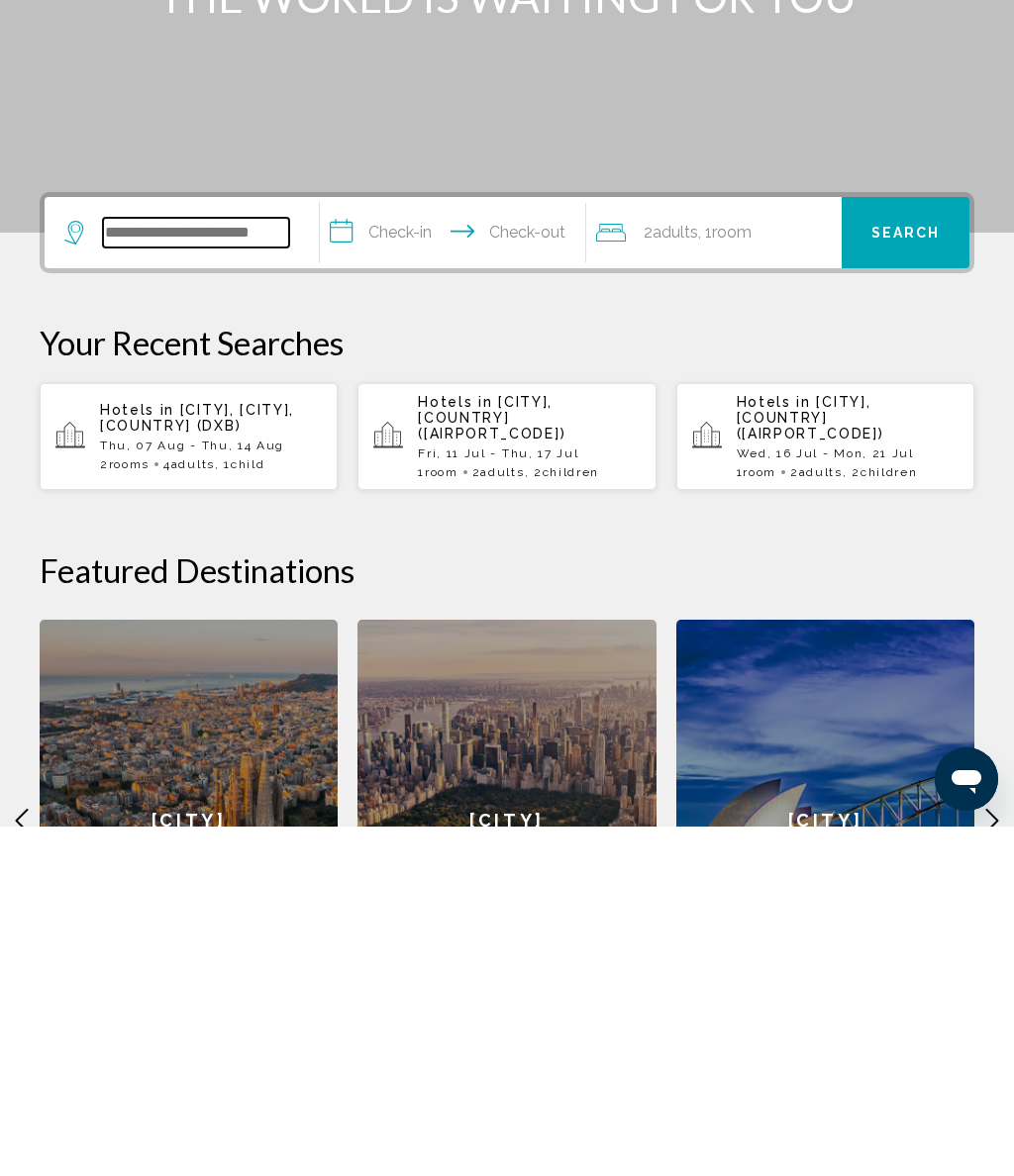 scroll, scrollTop: 140, scrollLeft: 0, axis: vertical 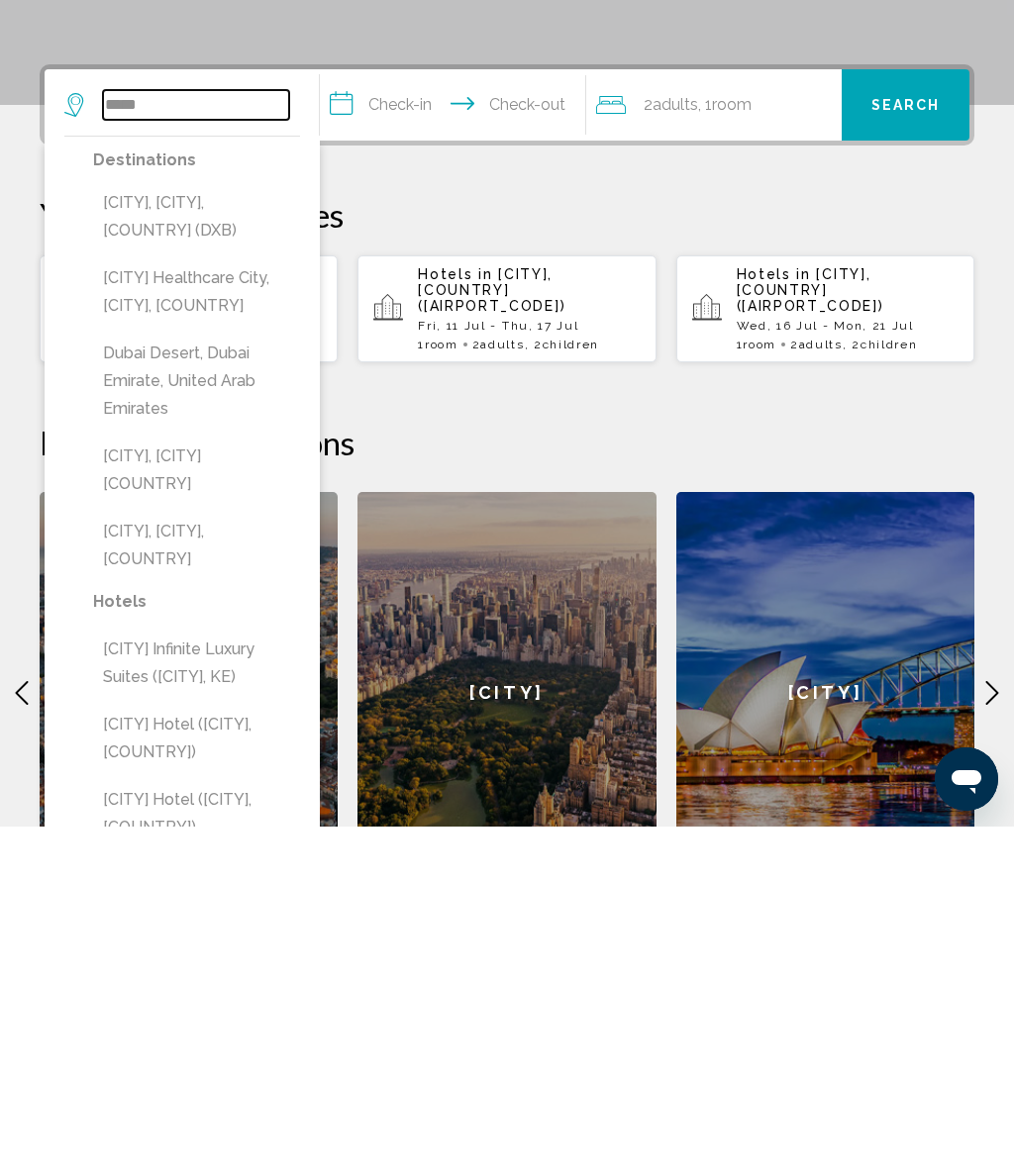 type on "*****" 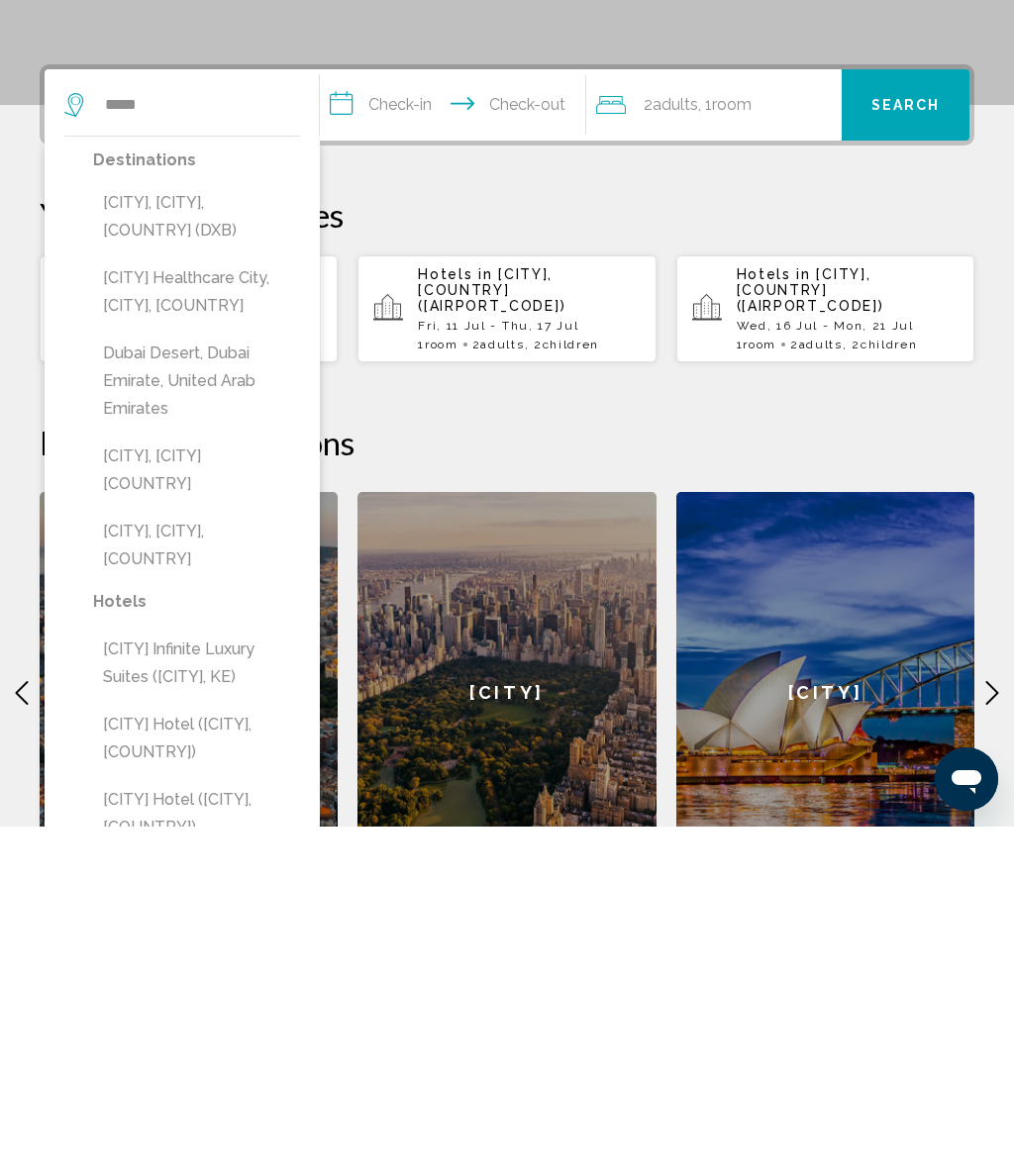 click on "[CITY], [STATE], [COUNTRY] ([AIRPORT_CODE])" at bounding box center [196, 566] 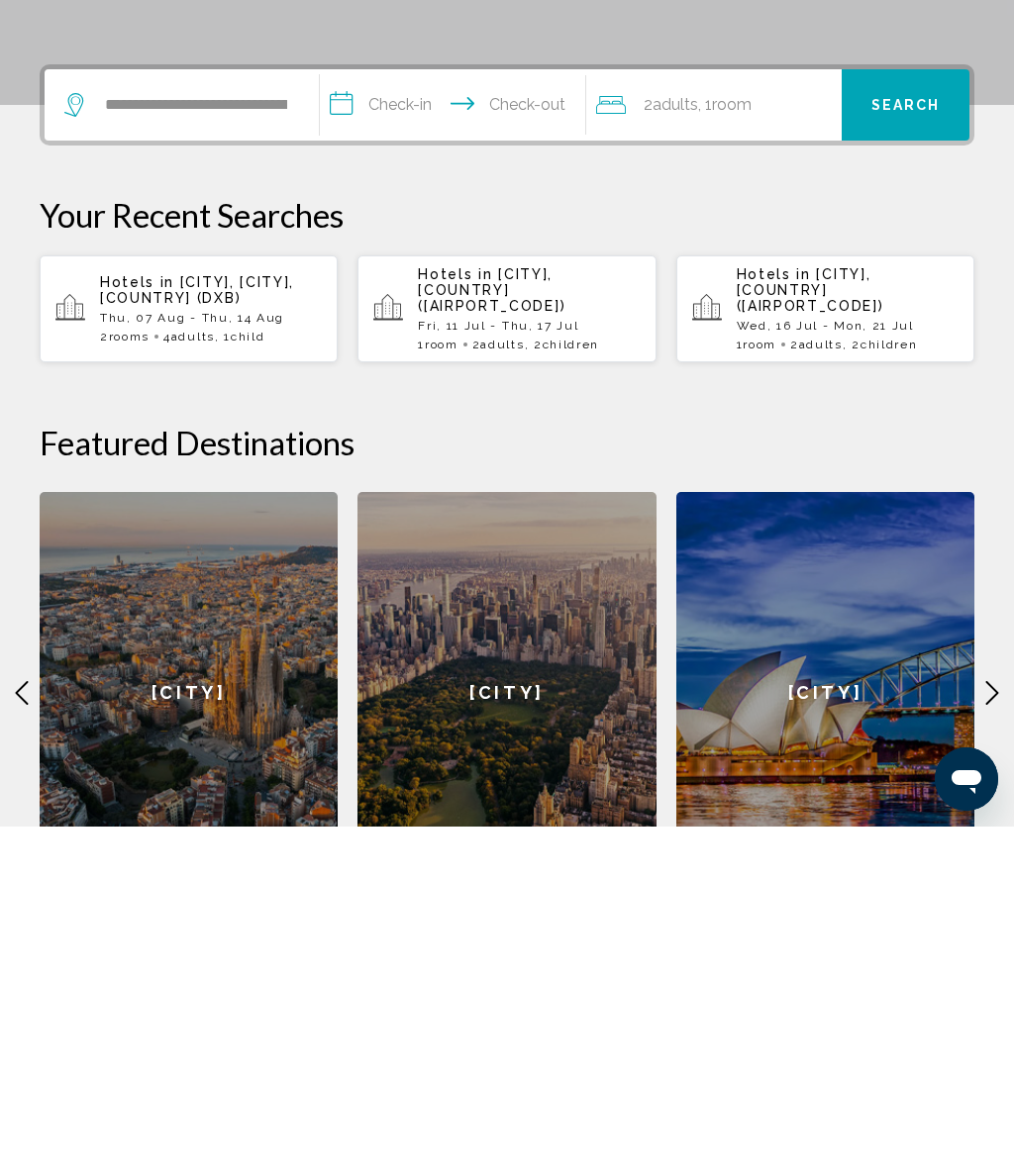 click on "**********" at bounding box center (456, 457) 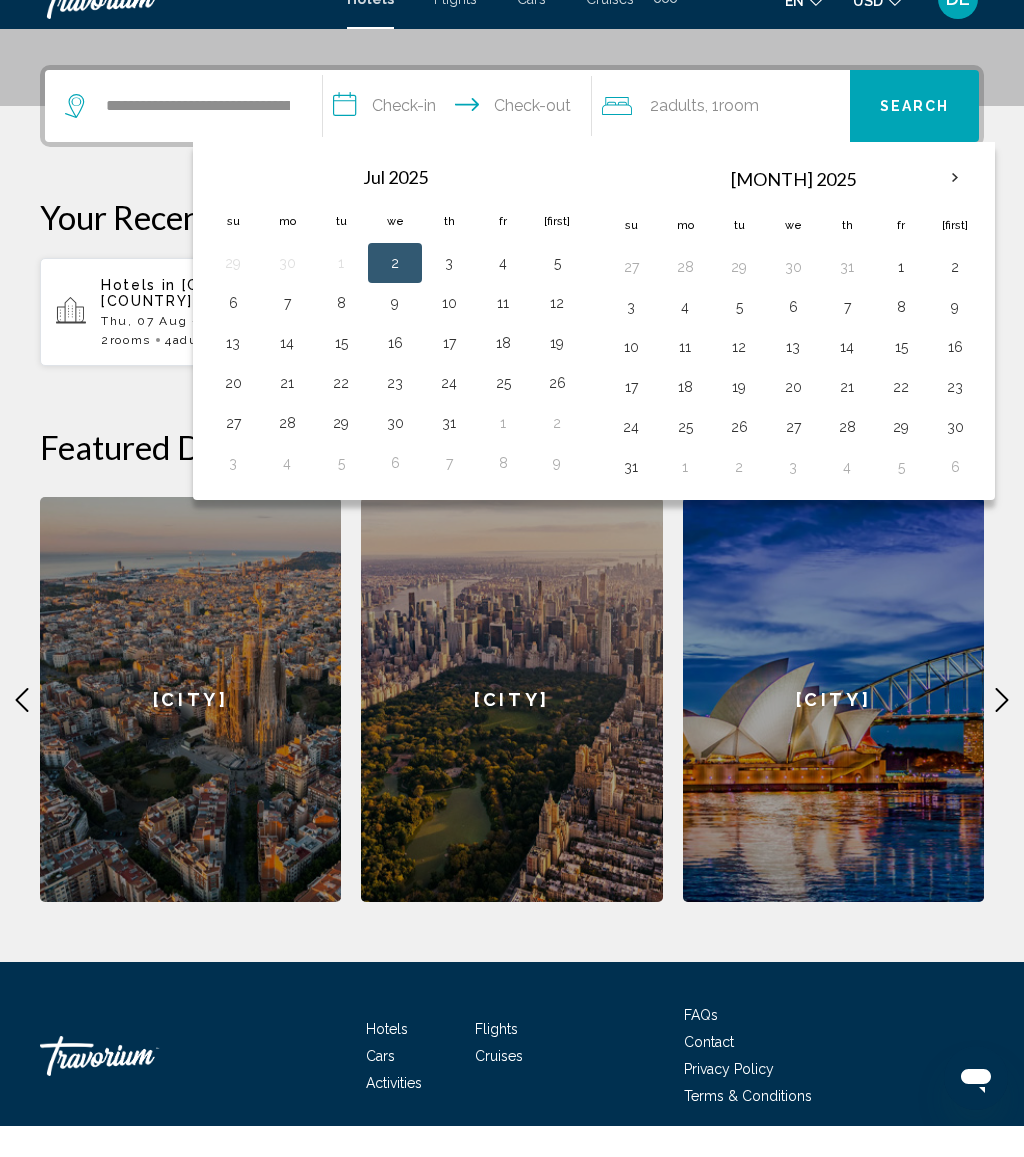 scroll, scrollTop: 494, scrollLeft: 0, axis: vertical 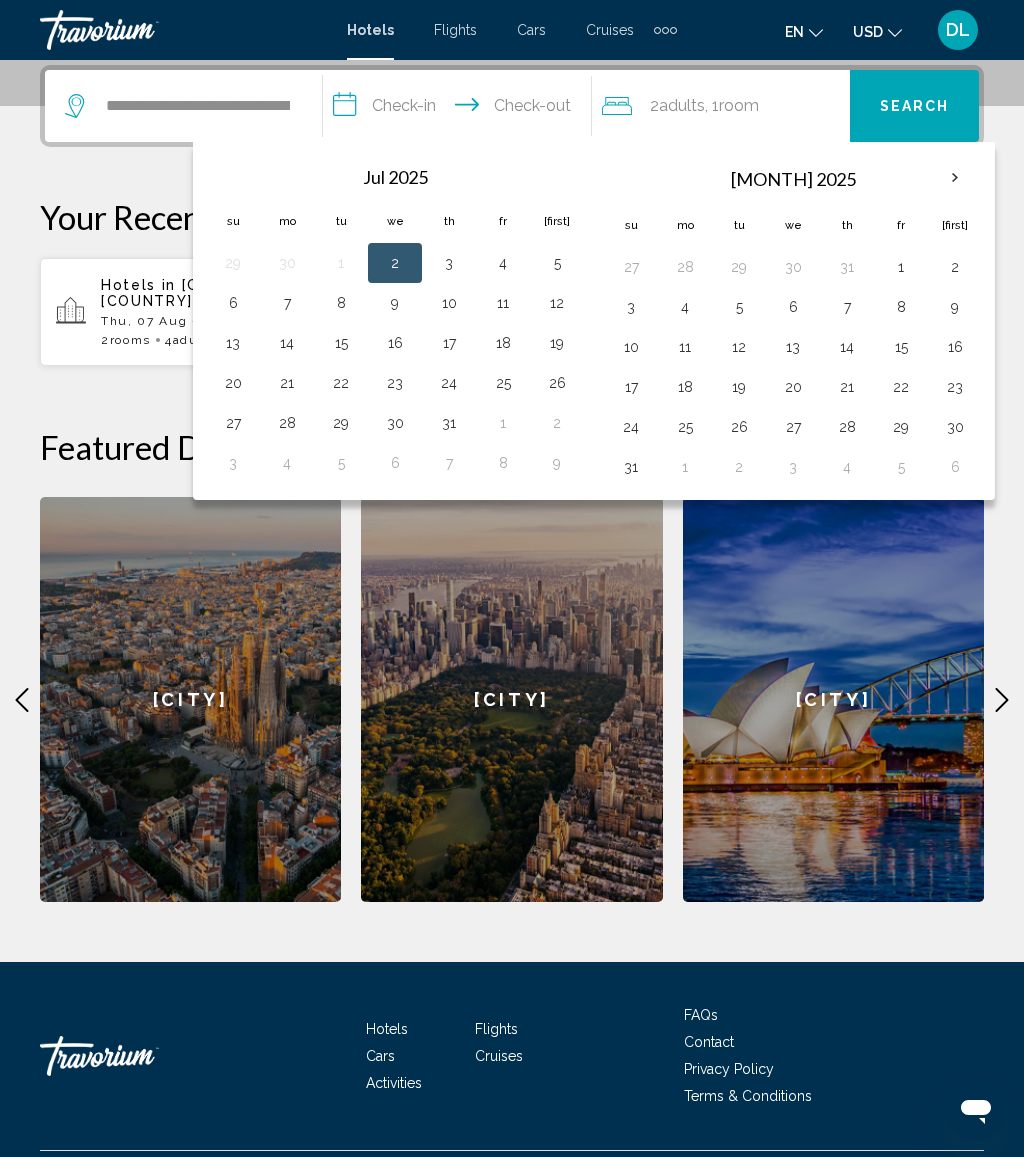 click on "7" at bounding box center [847, 307] 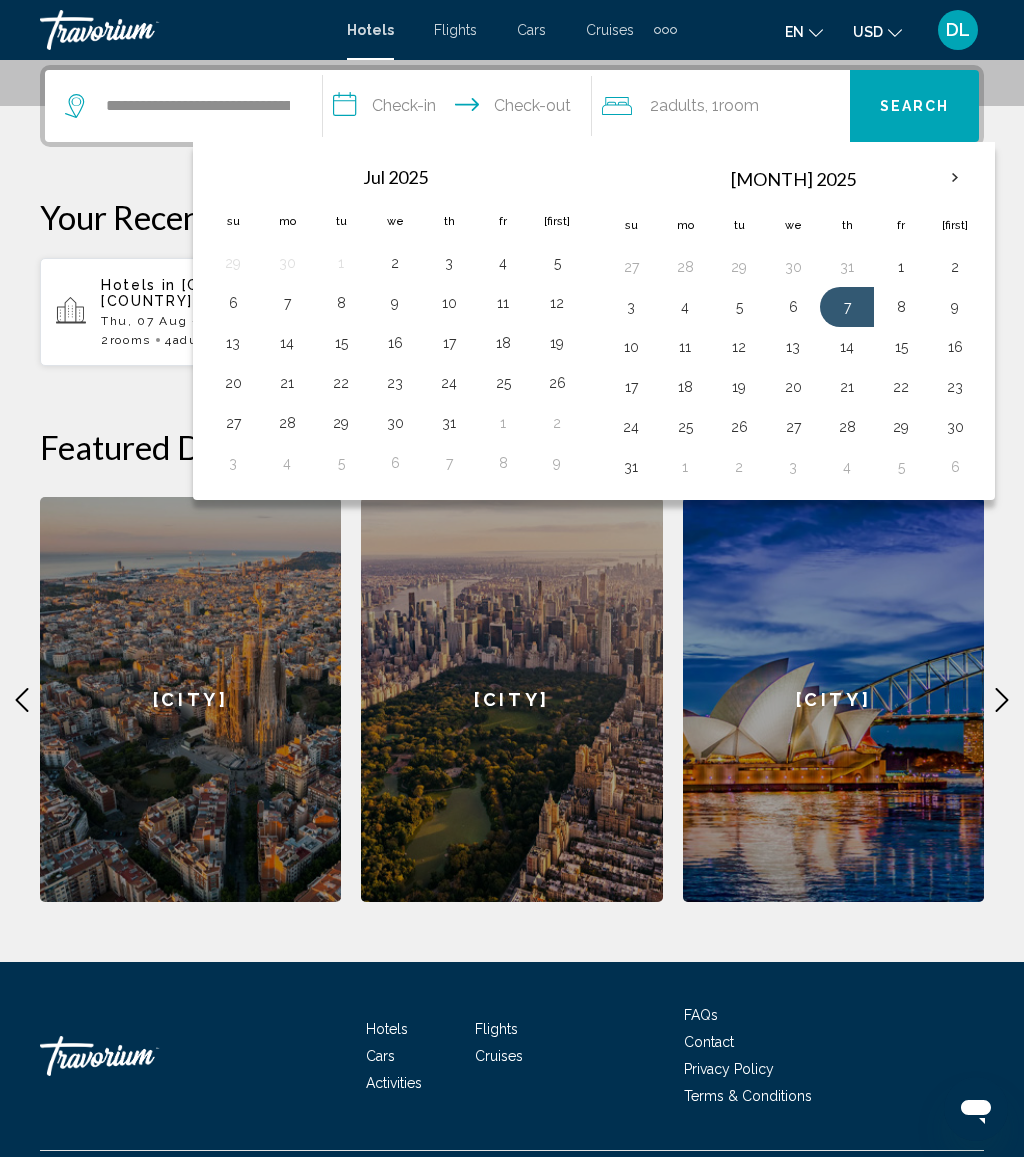 click on "14" at bounding box center (847, 347) 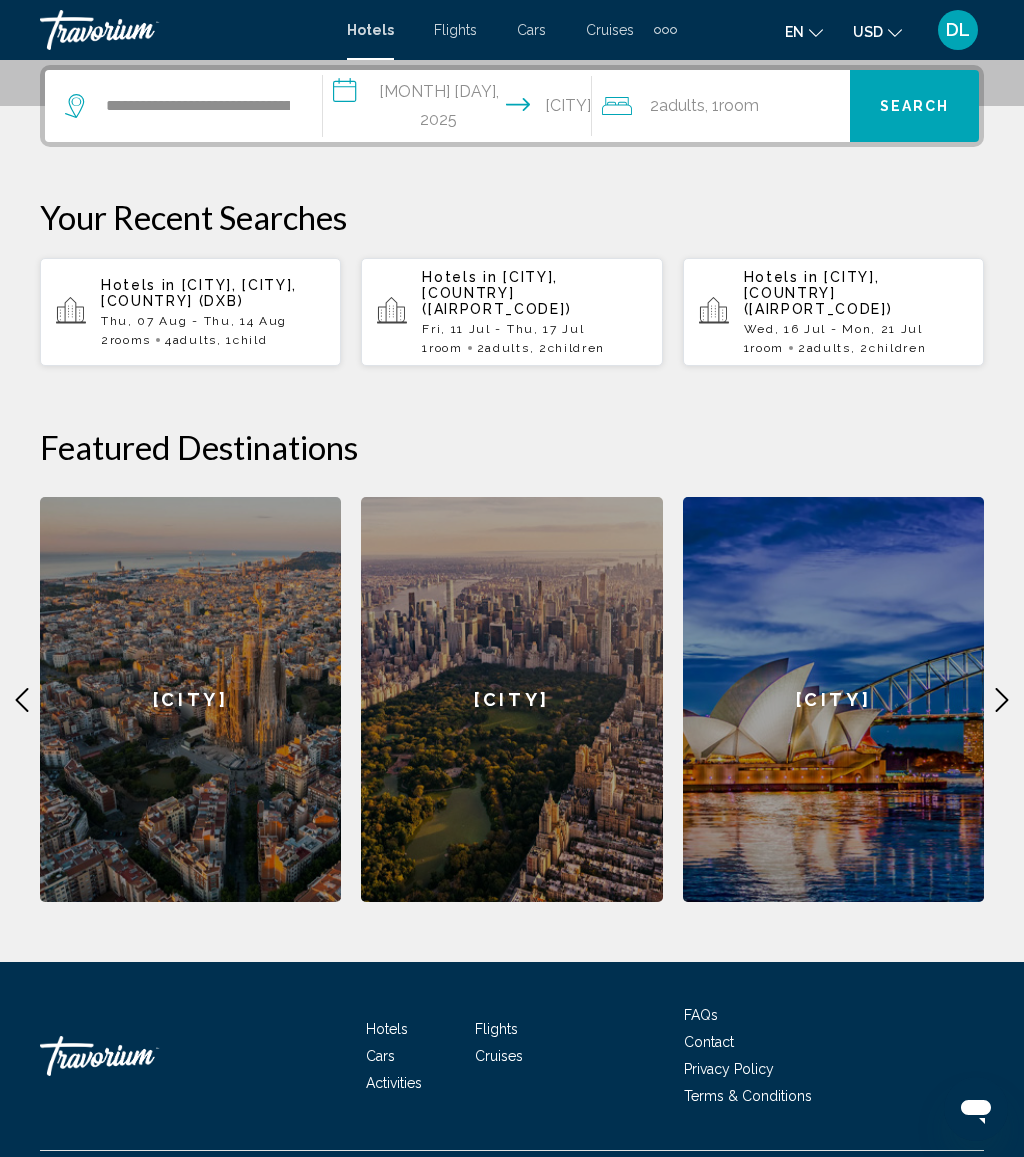 click on ", 1  Room rooms" at bounding box center (732, 106) 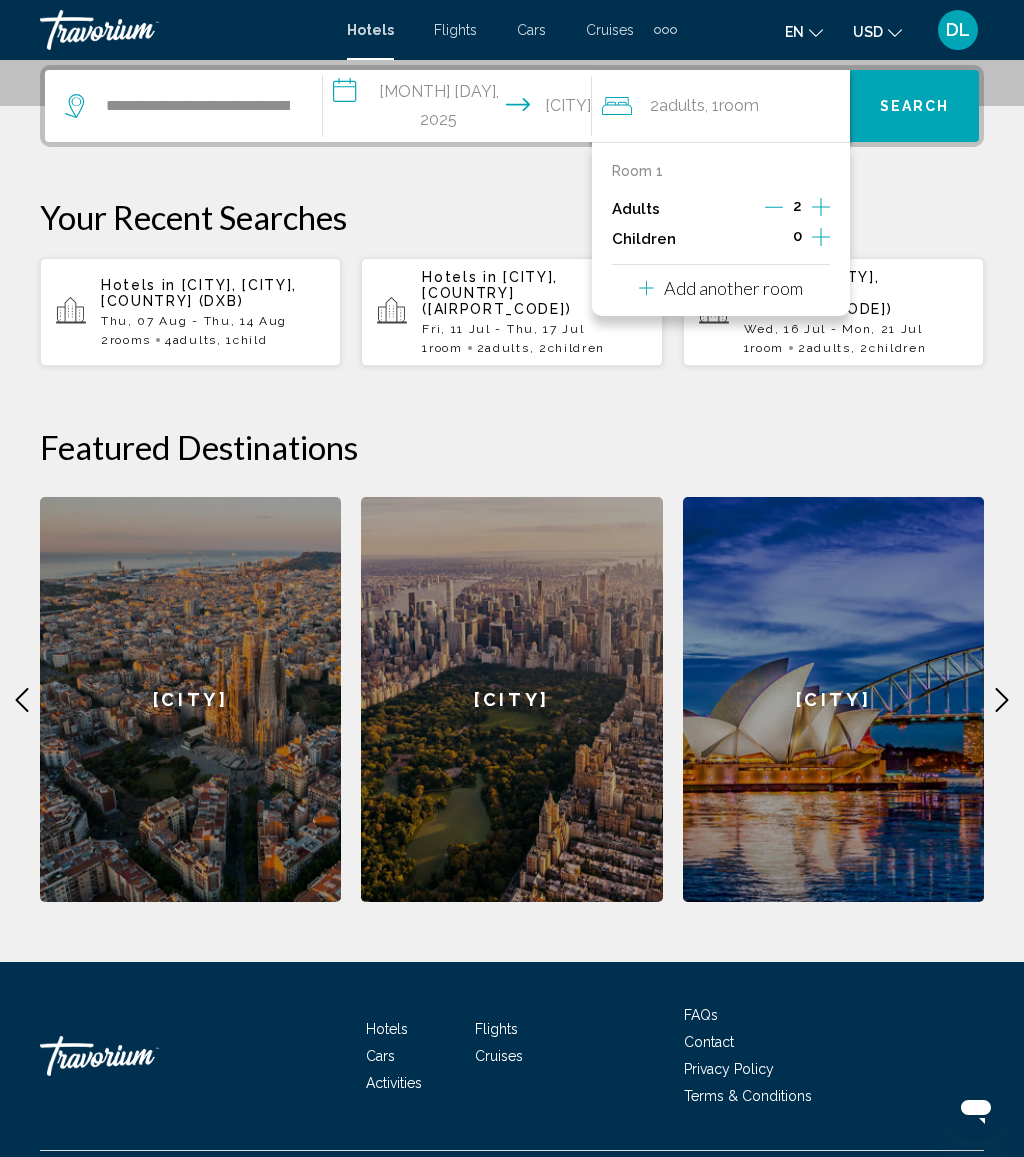 click on "Add another room" at bounding box center (821, 209) 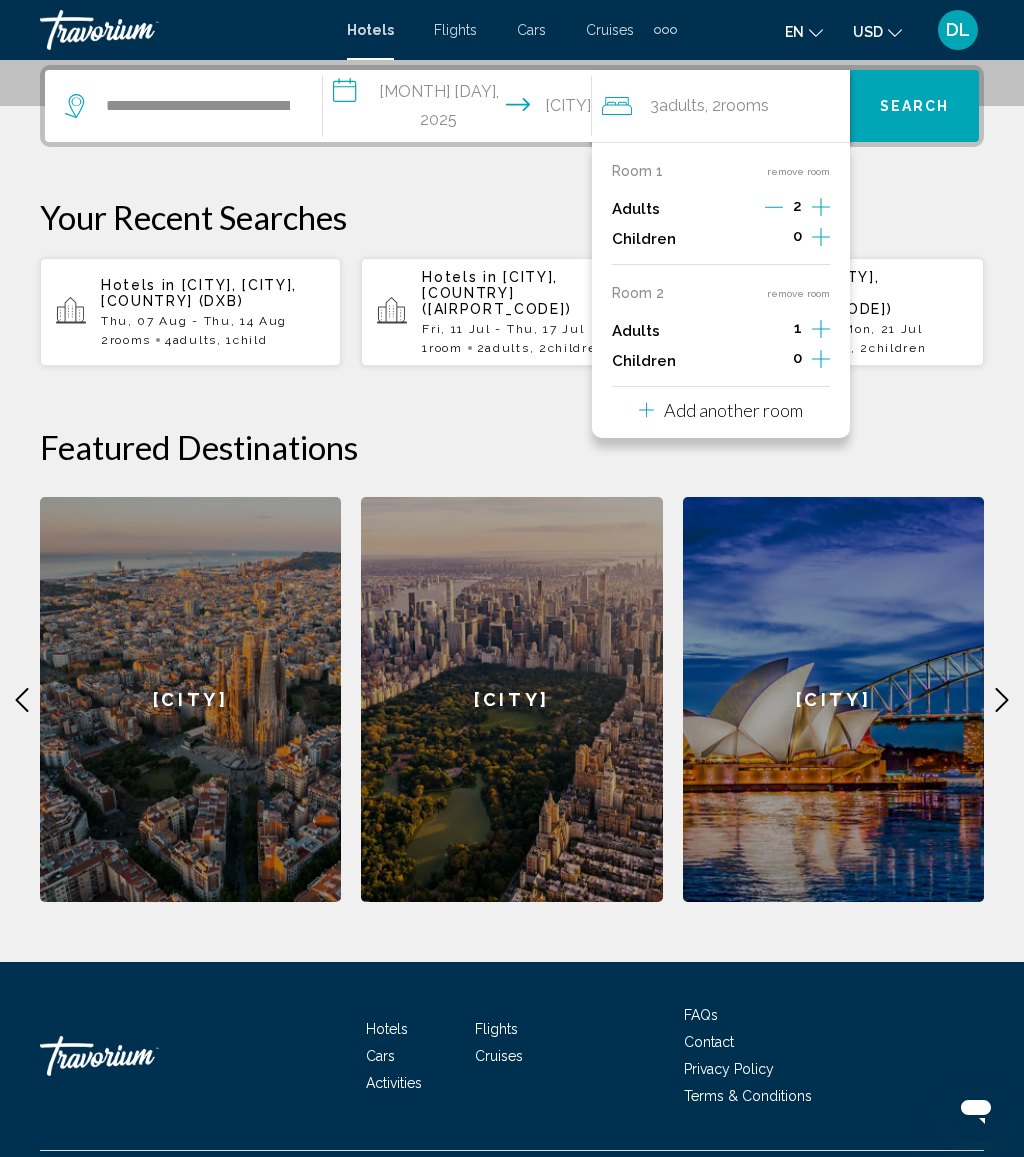click on "1" at bounding box center [797, 209] 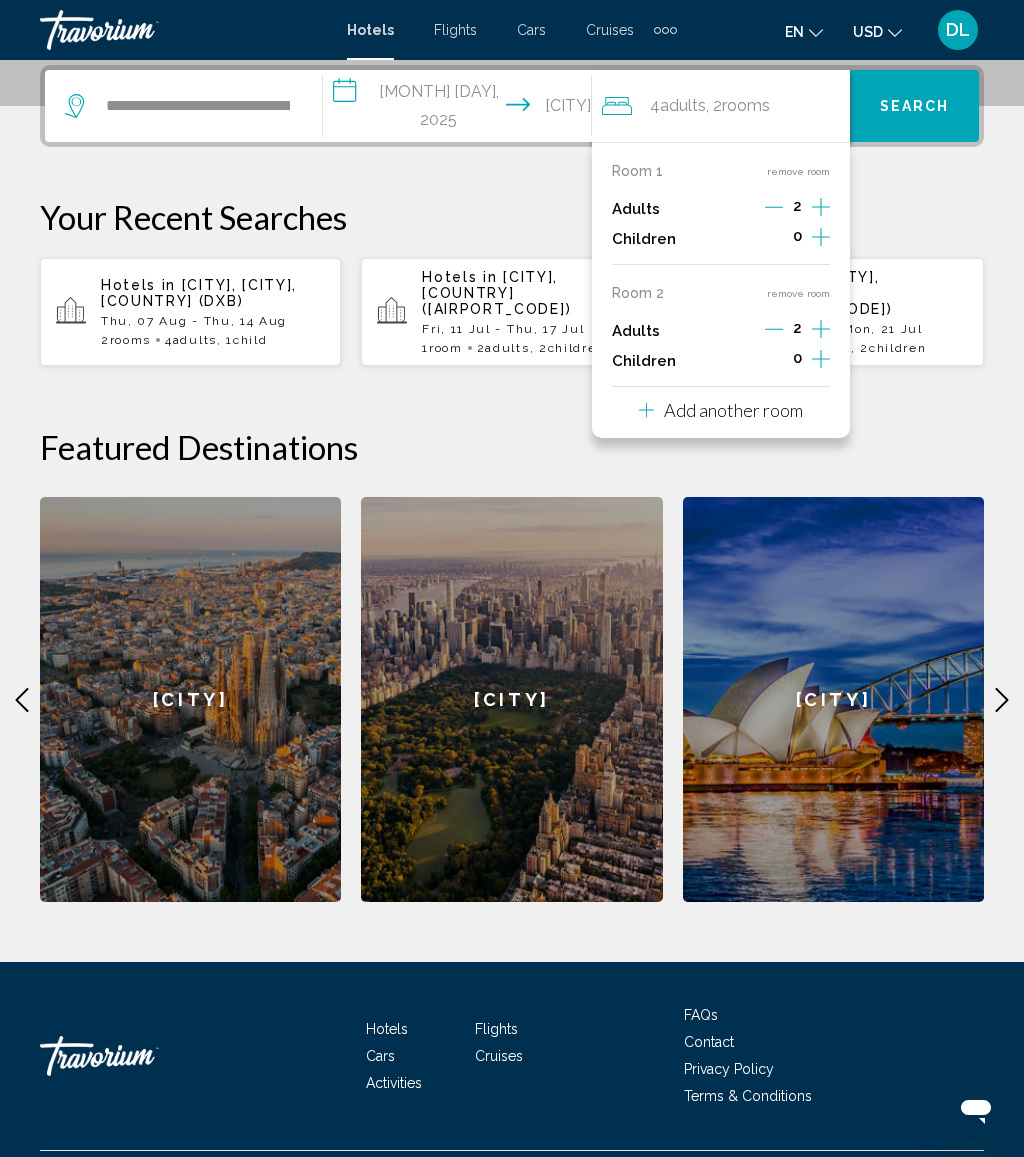 click at bounding box center (821, 237) 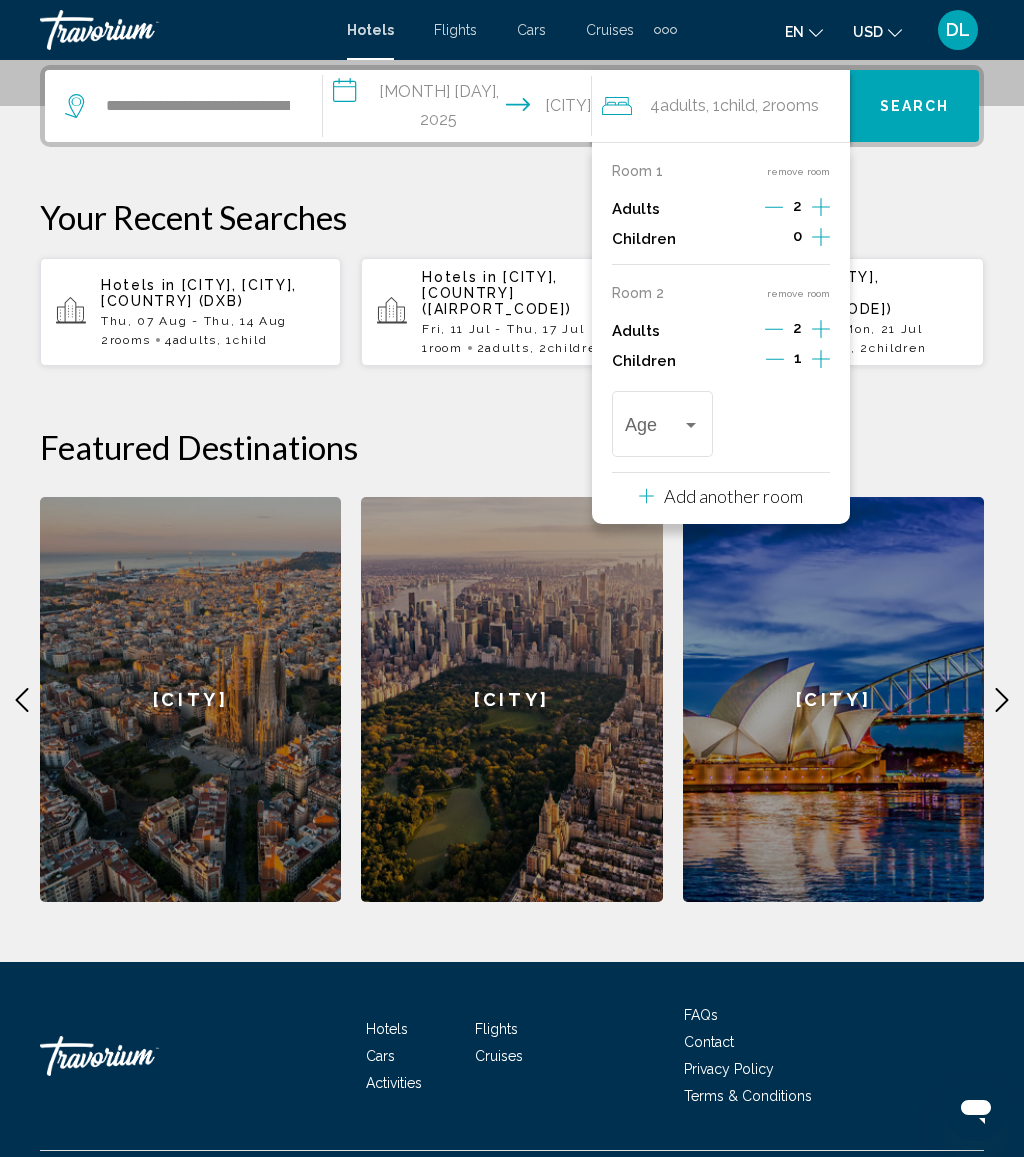 click at bounding box center (691, 425) 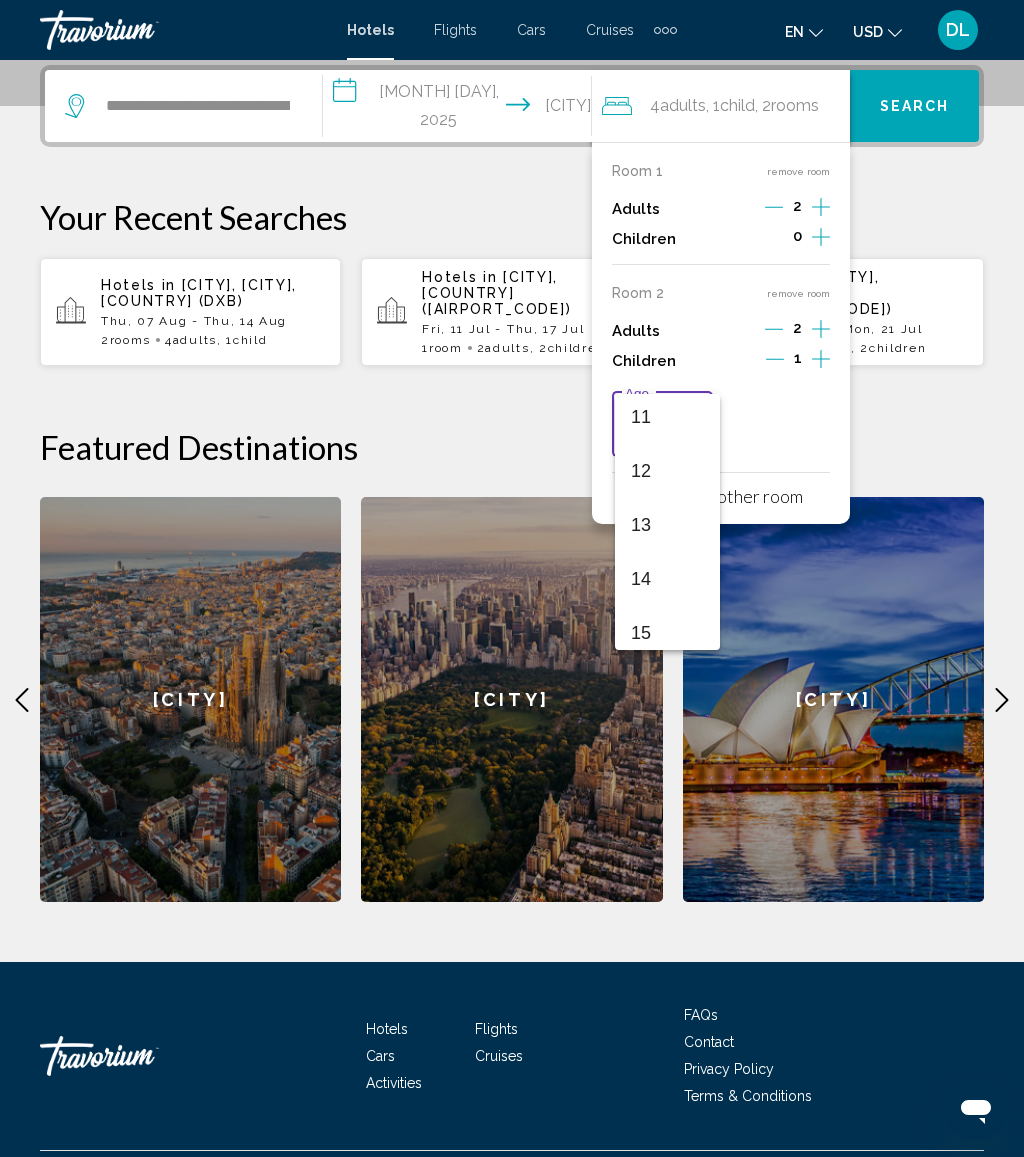 scroll, scrollTop: 676, scrollLeft: 0, axis: vertical 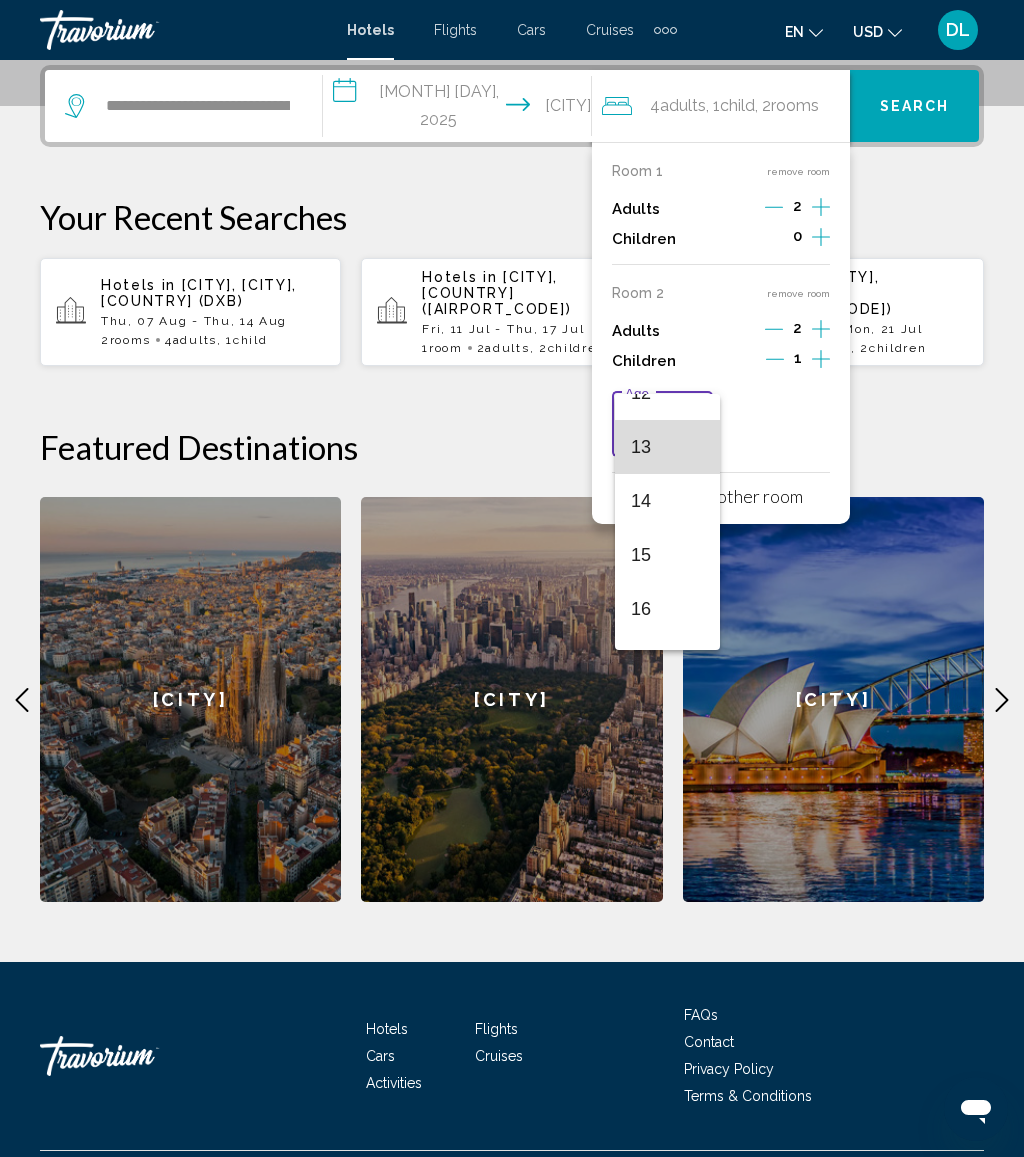 click on "13" at bounding box center [667, 447] 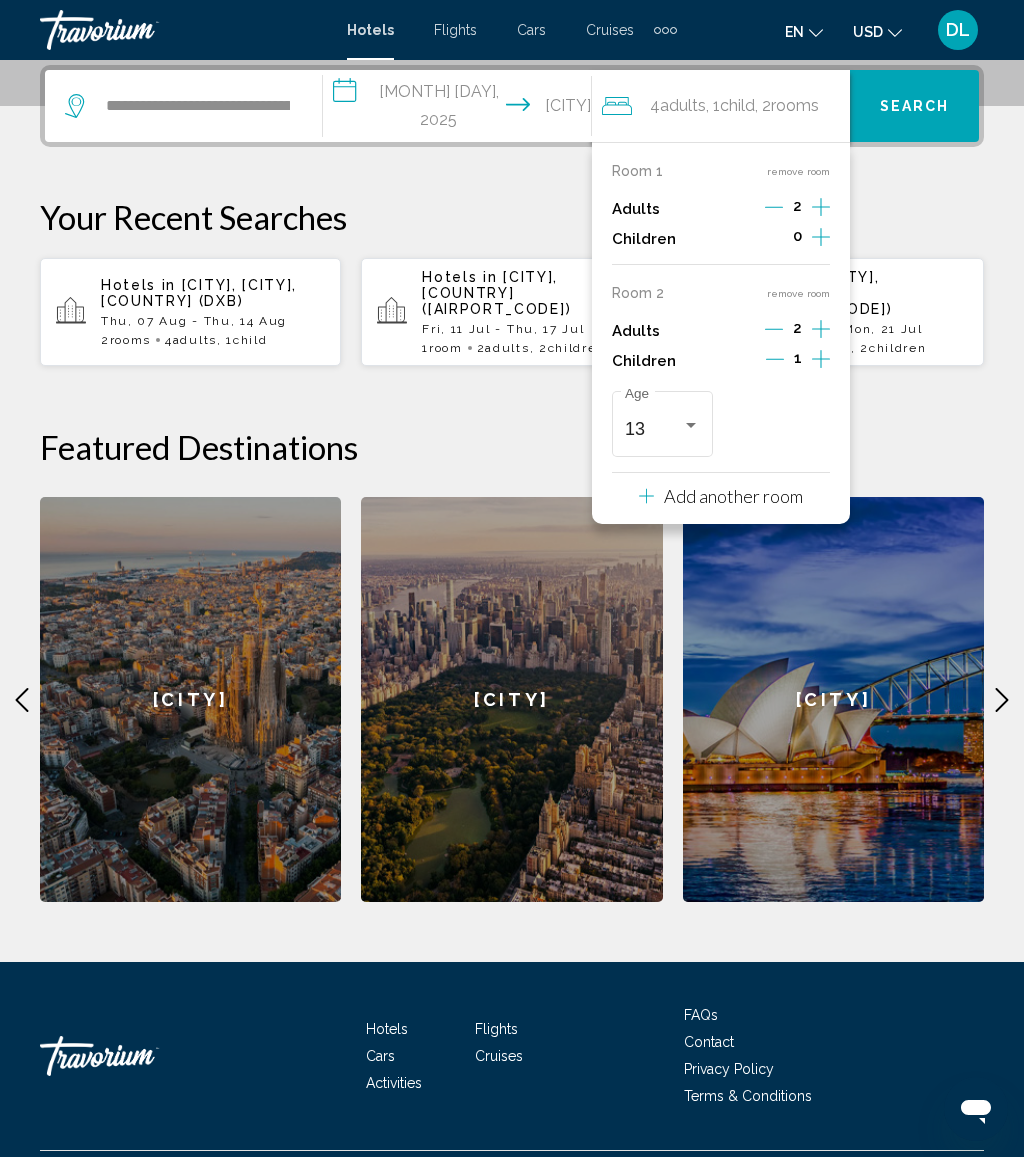 click on "Search" at bounding box center (914, 106) 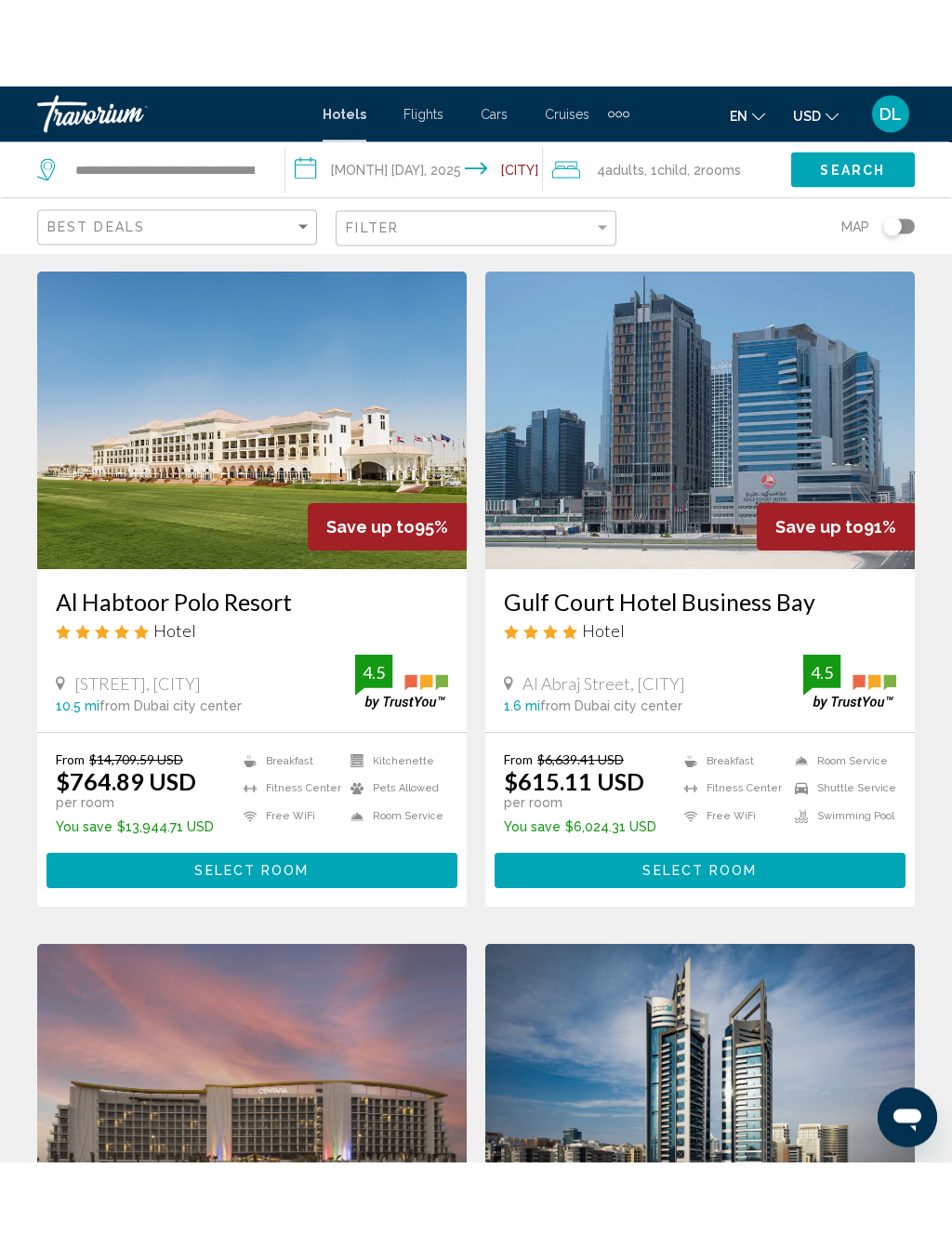 scroll, scrollTop: 0, scrollLeft: 0, axis: both 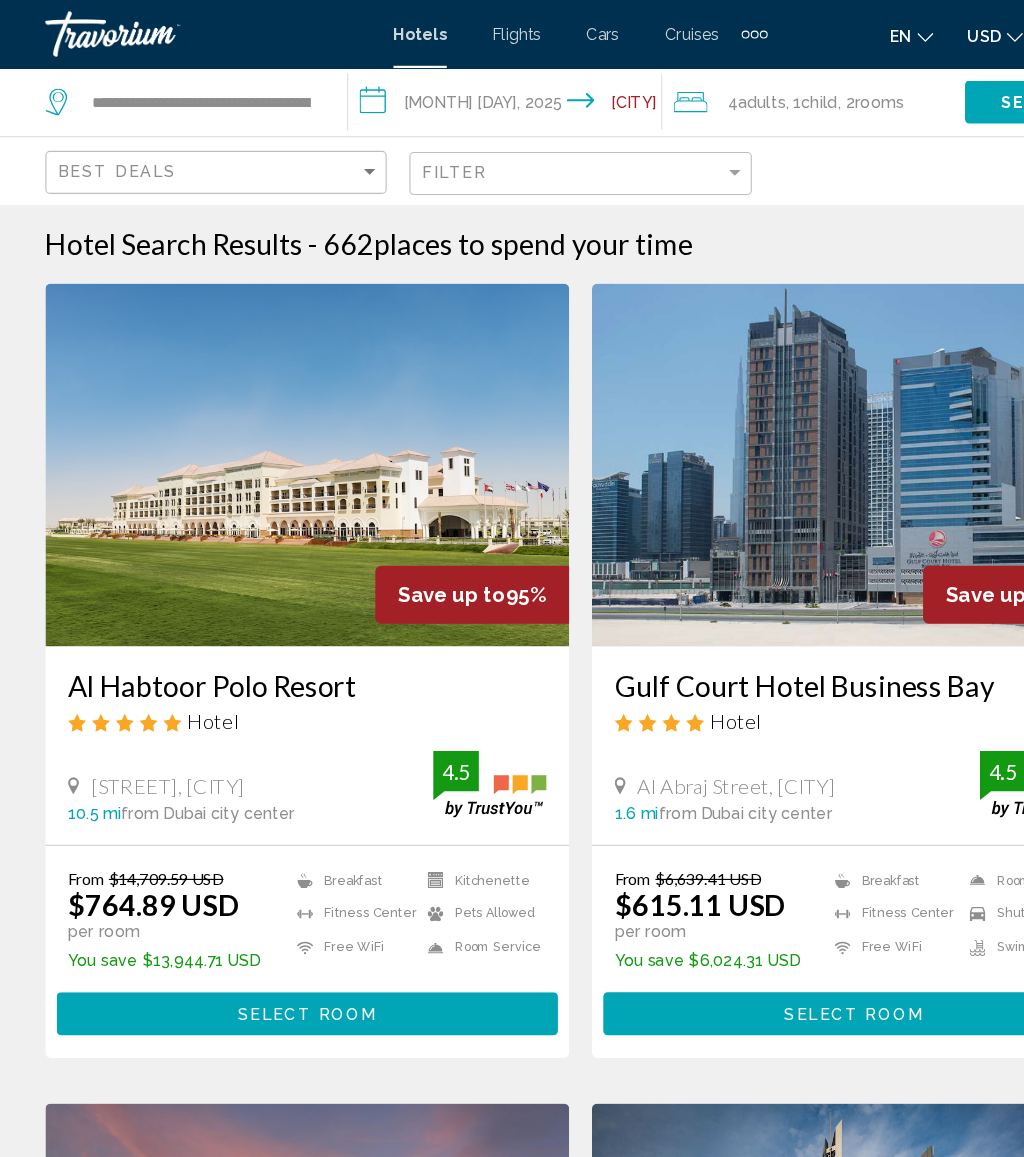 click on "Select Room" at bounding box center [271, 893] 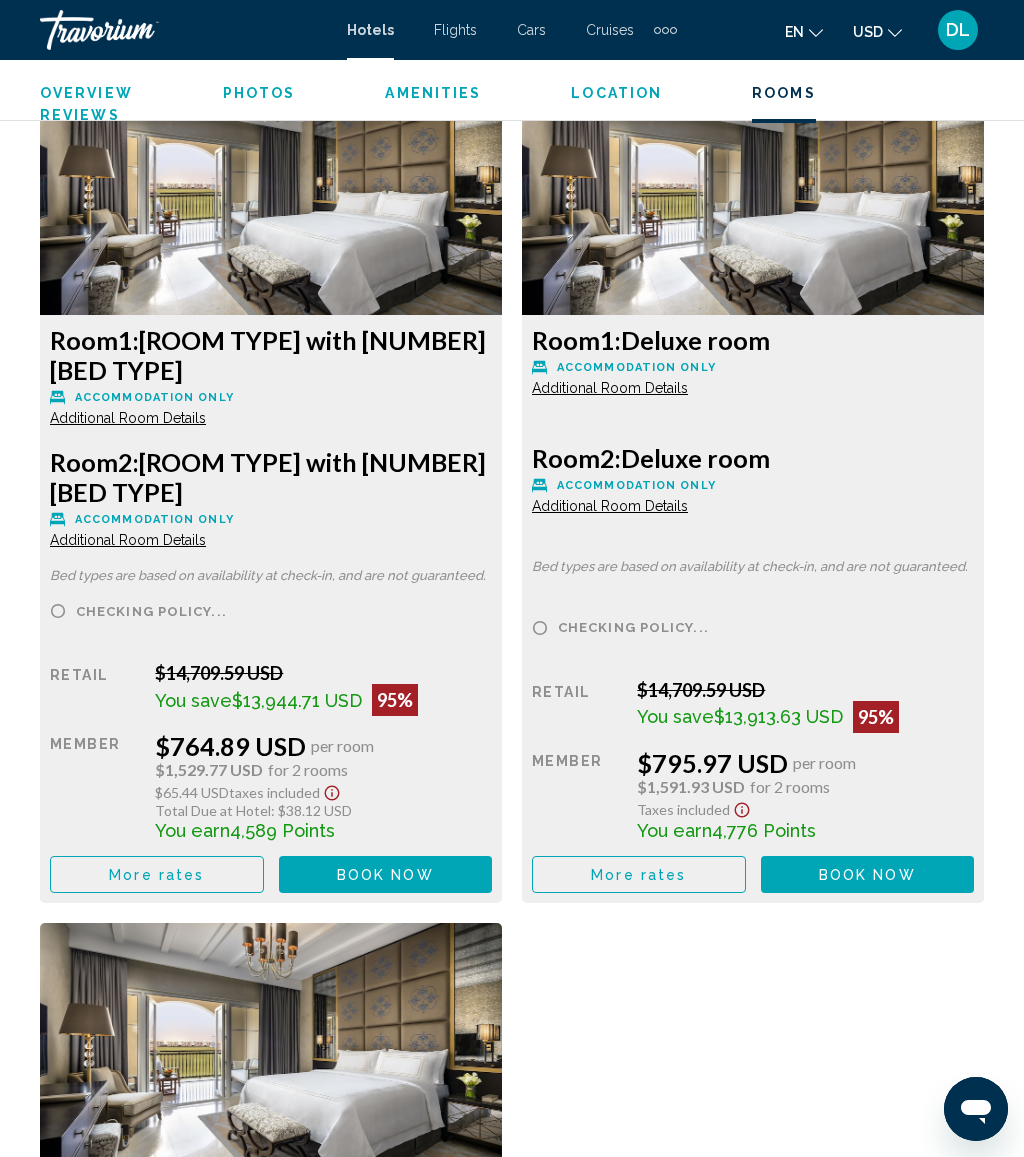 scroll, scrollTop: 3376, scrollLeft: 0, axis: vertical 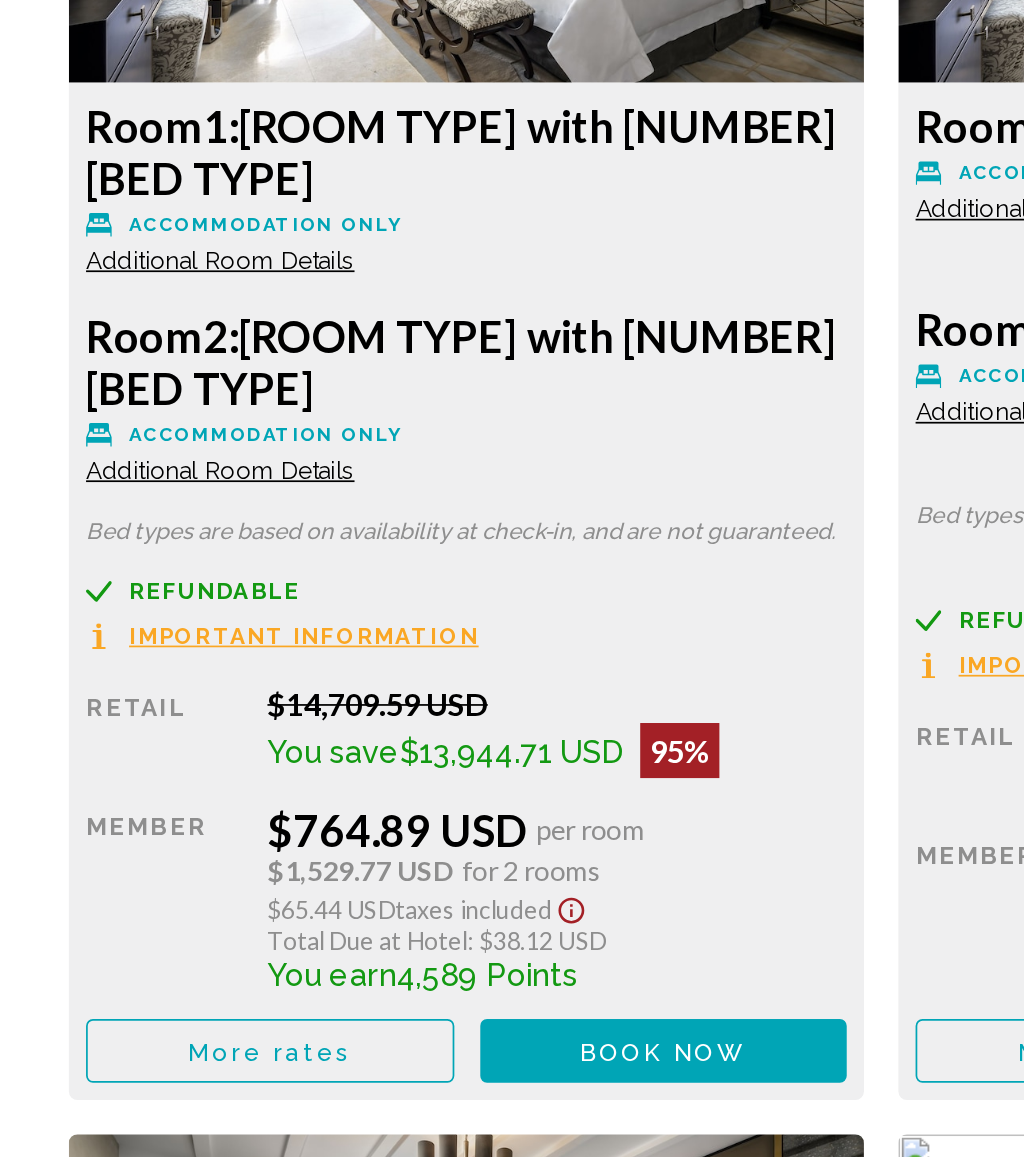 click on "Book now" at bounding box center (385, 876) 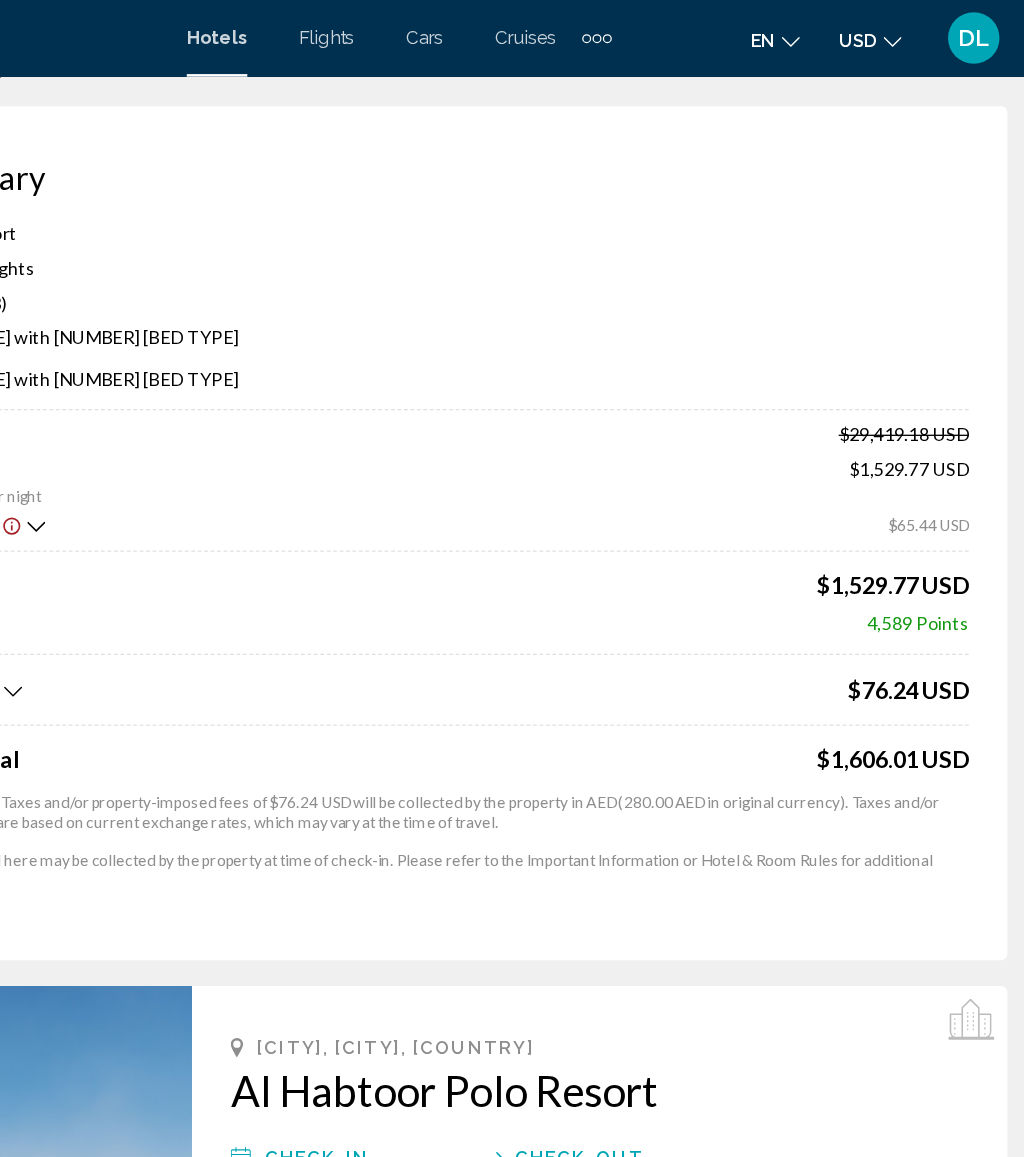 scroll, scrollTop: 0, scrollLeft: 0, axis: both 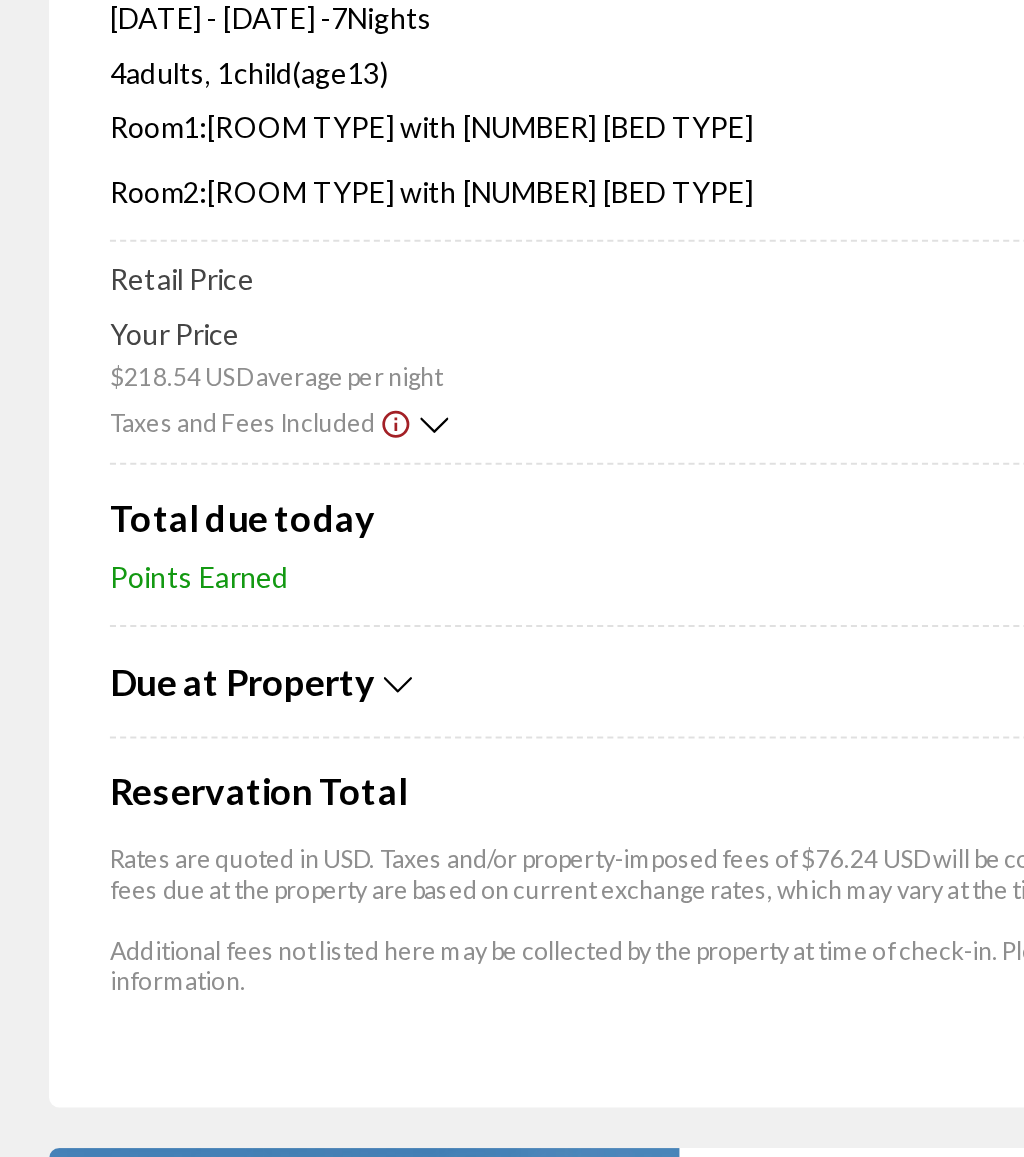click on "Due at Property" at bounding box center (462, 603) 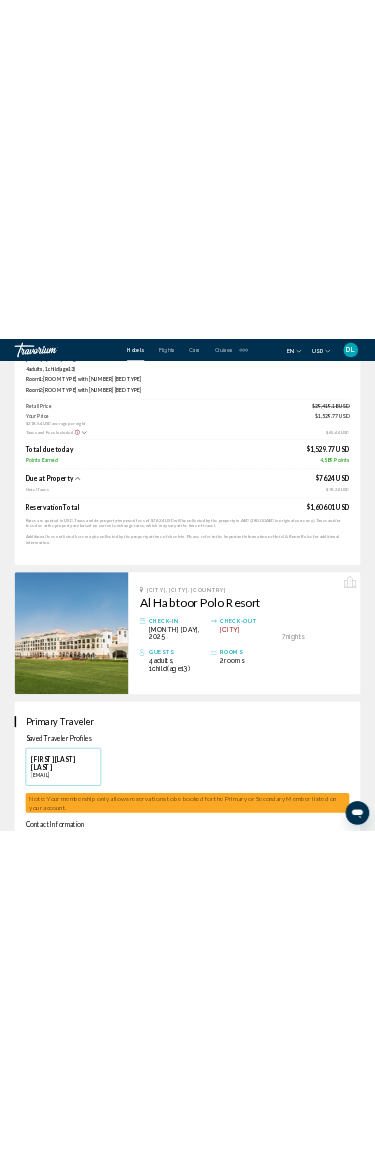 scroll, scrollTop: 288, scrollLeft: 0, axis: vertical 